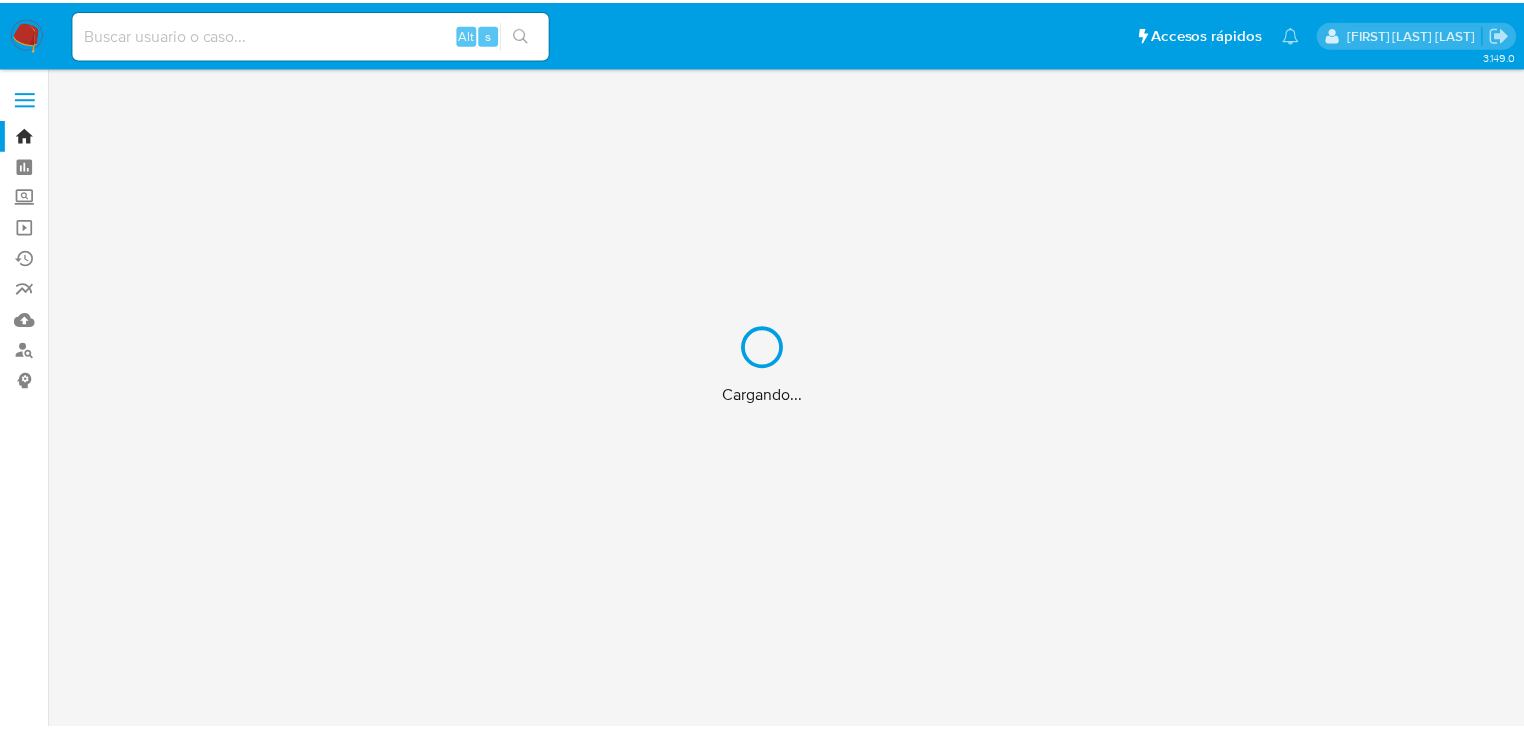 scroll, scrollTop: 0, scrollLeft: 0, axis: both 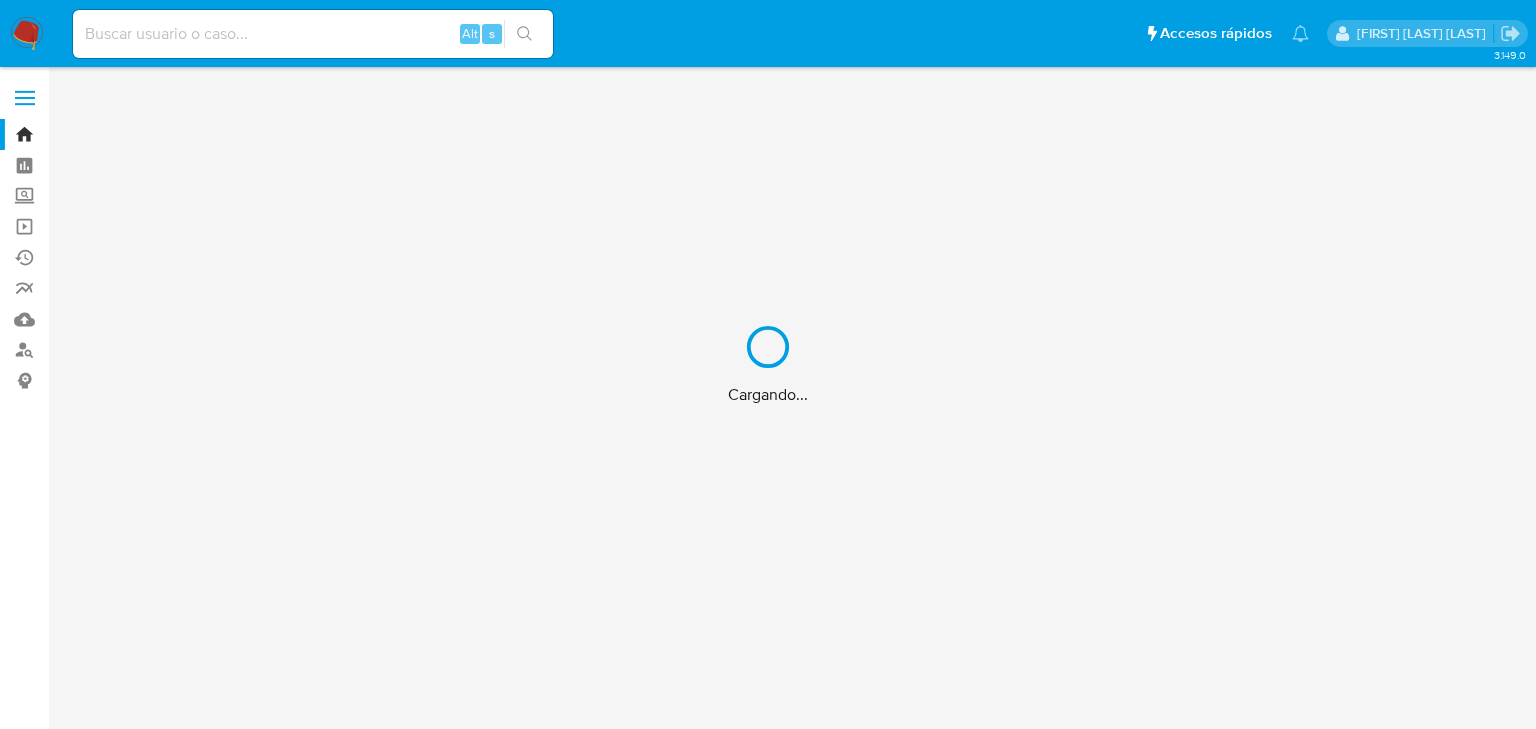 click on "Cargando..." at bounding box center (768, 364) 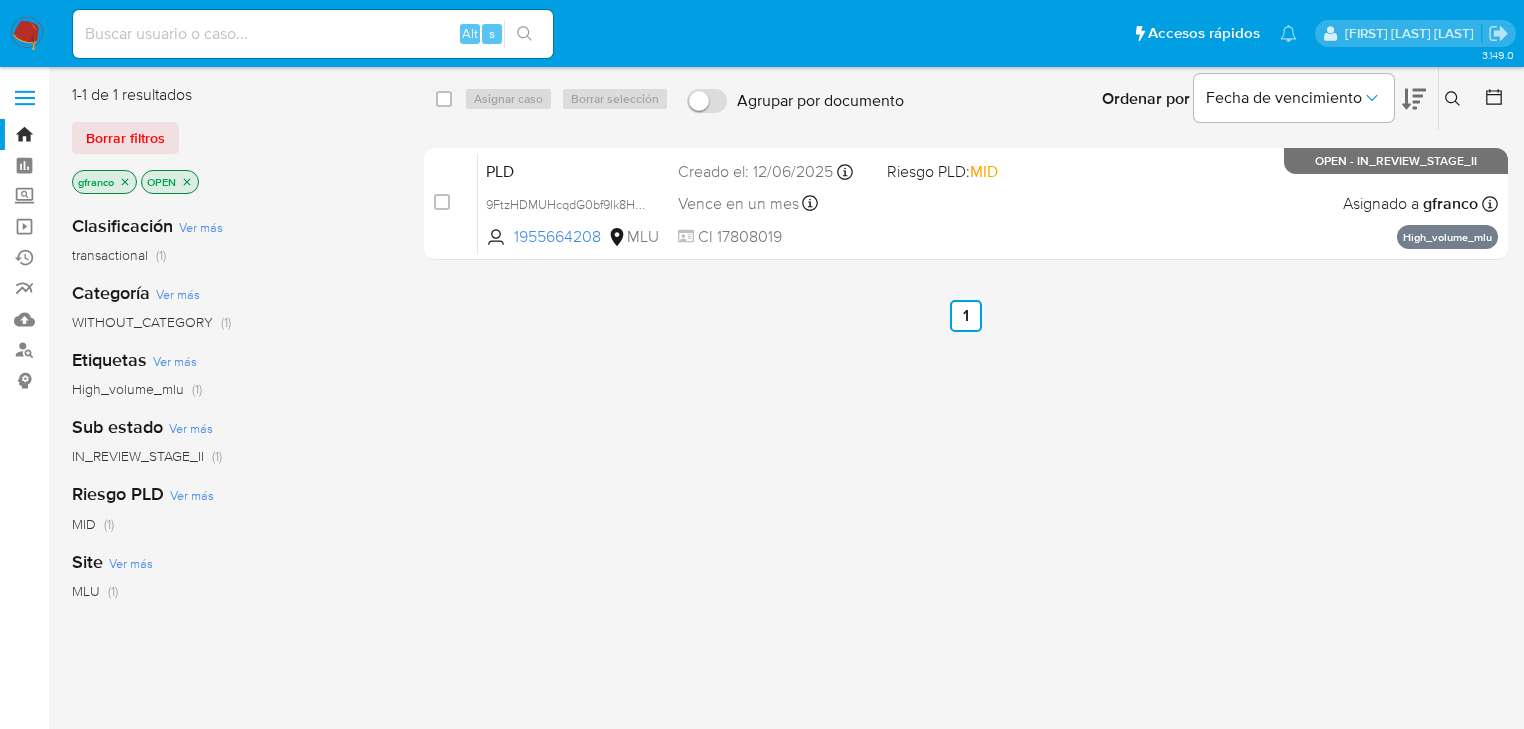 click at bounding box center [313, 34] 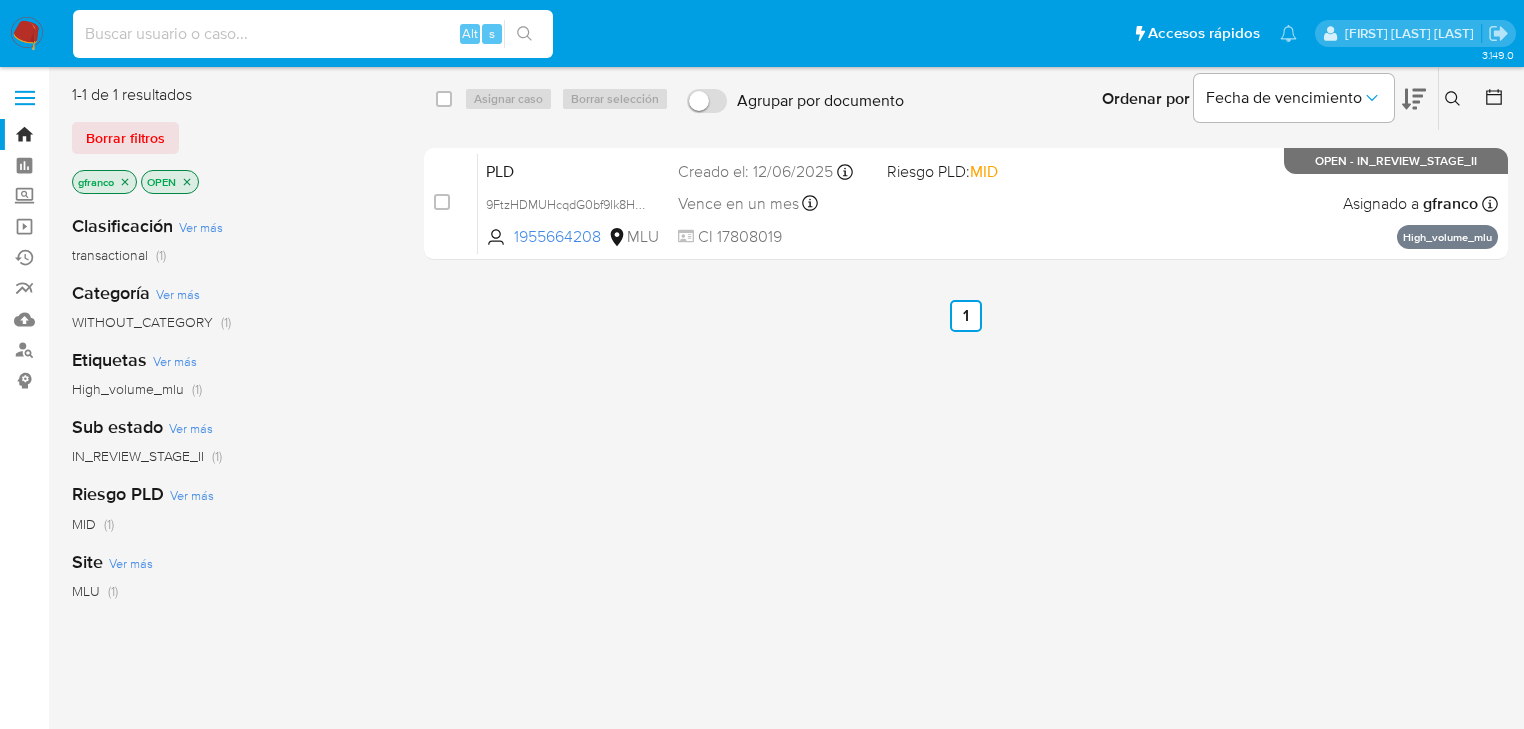 paste on "[NUMBER]" 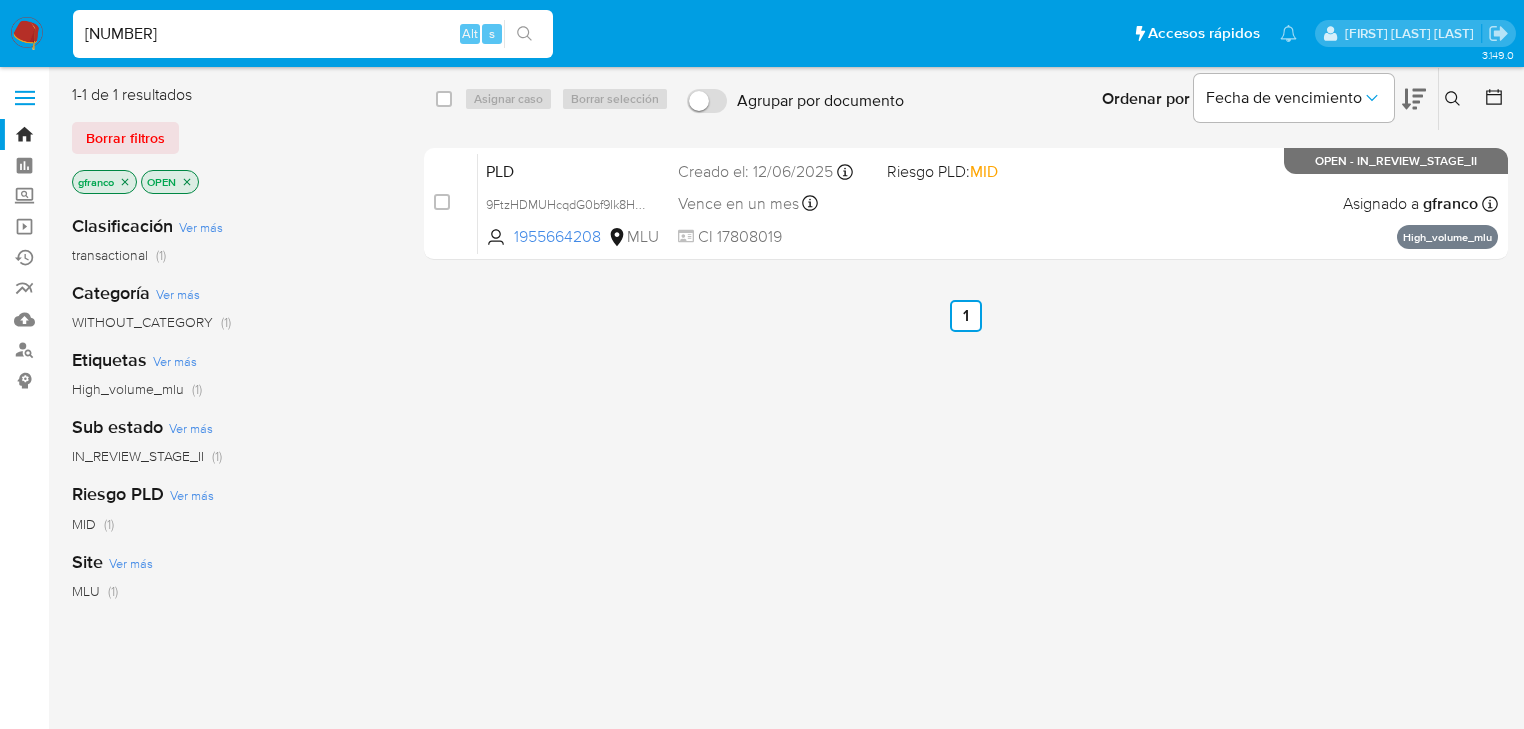 type on "[NUMBER]" 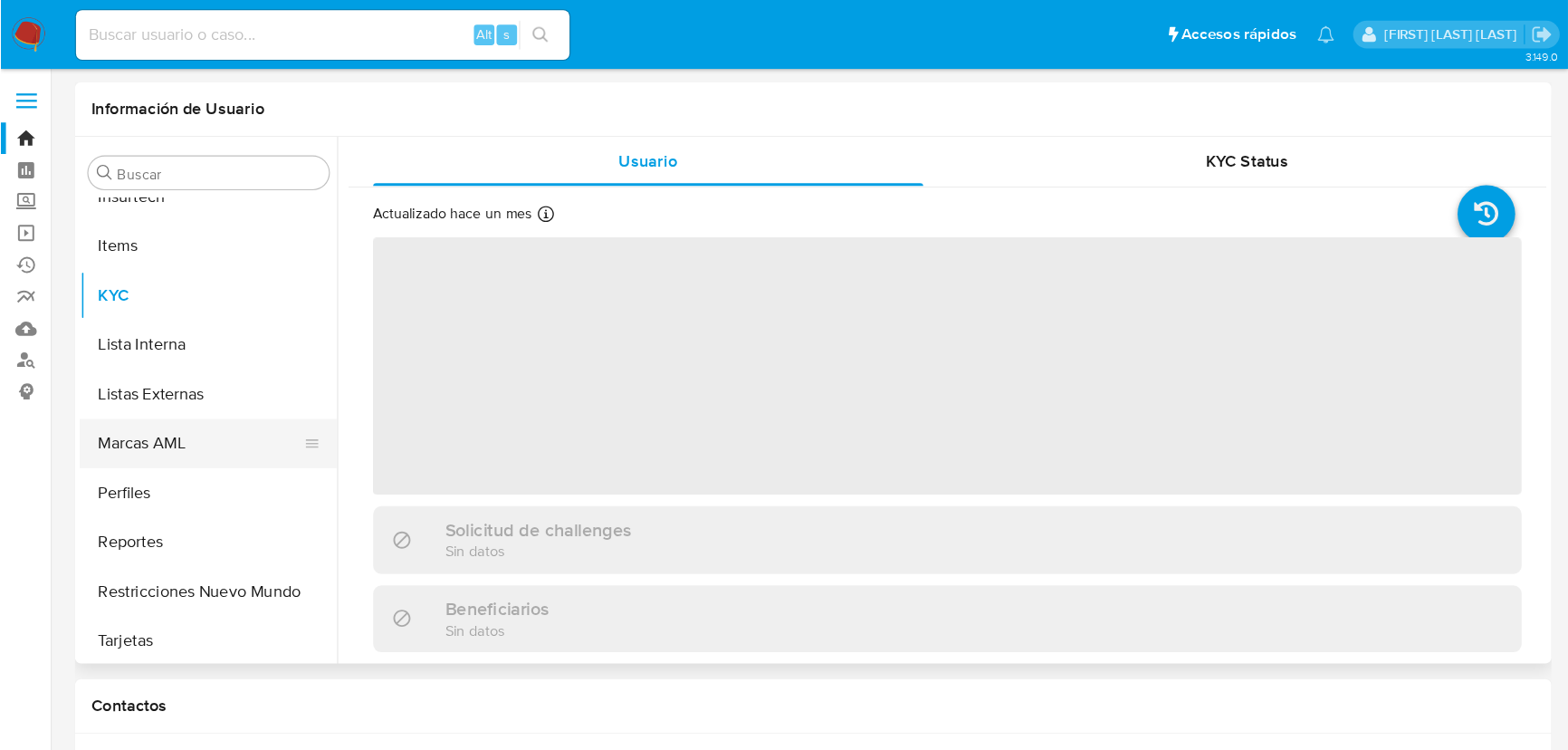 scroll, scrollTop: 764, scrollLeft: 0, axis: vertical 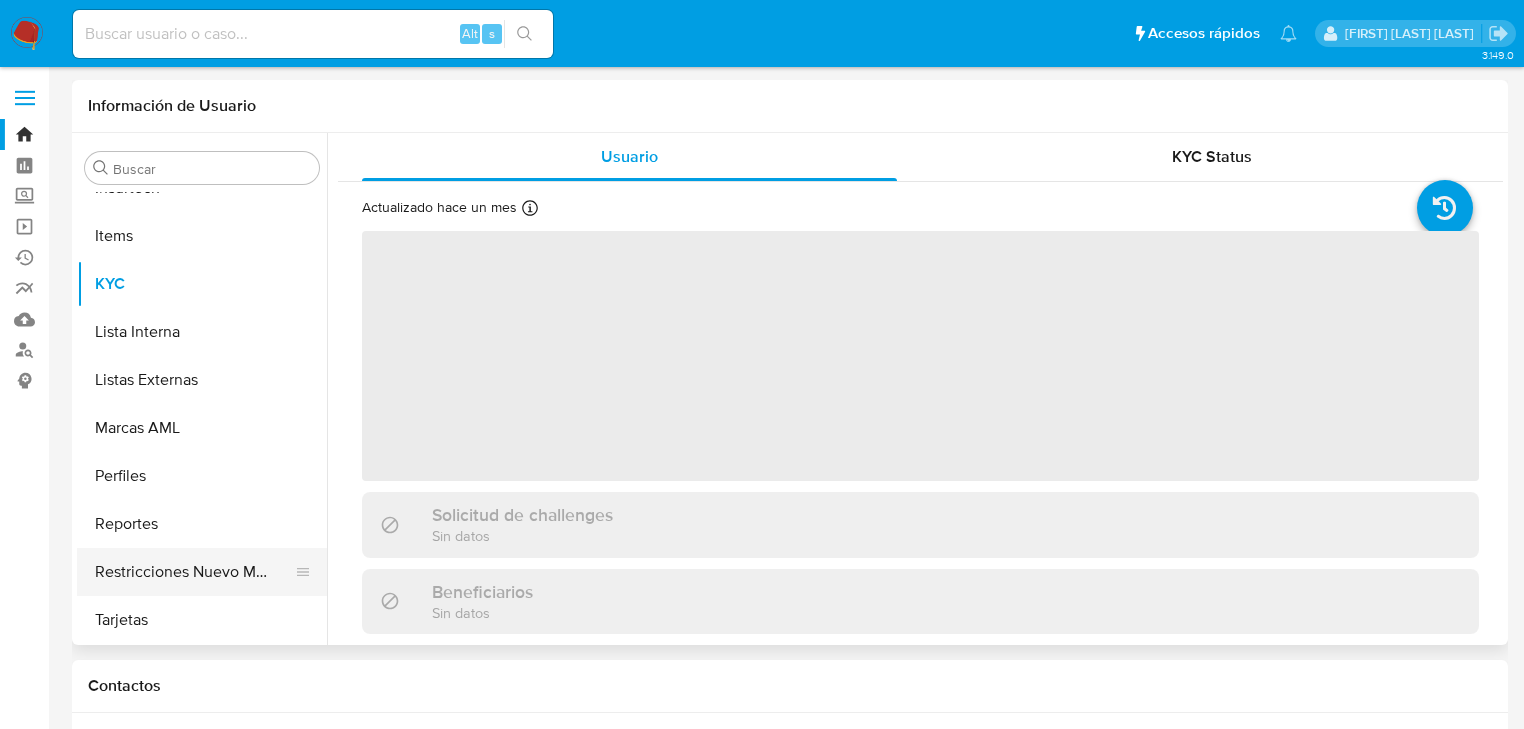 click on "Restricciones Nuevo Mundo" at bounding box center [194, 572] 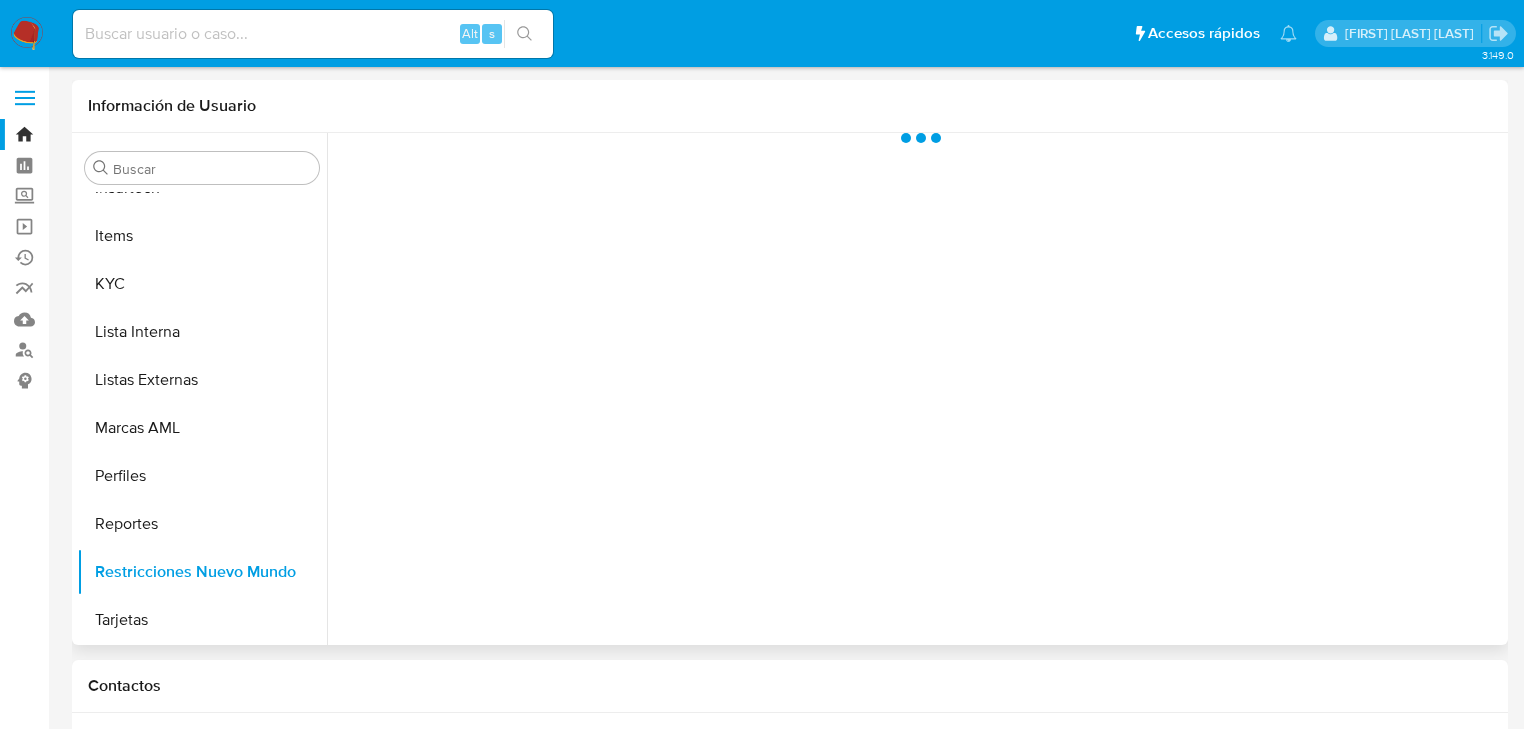 select on "10" 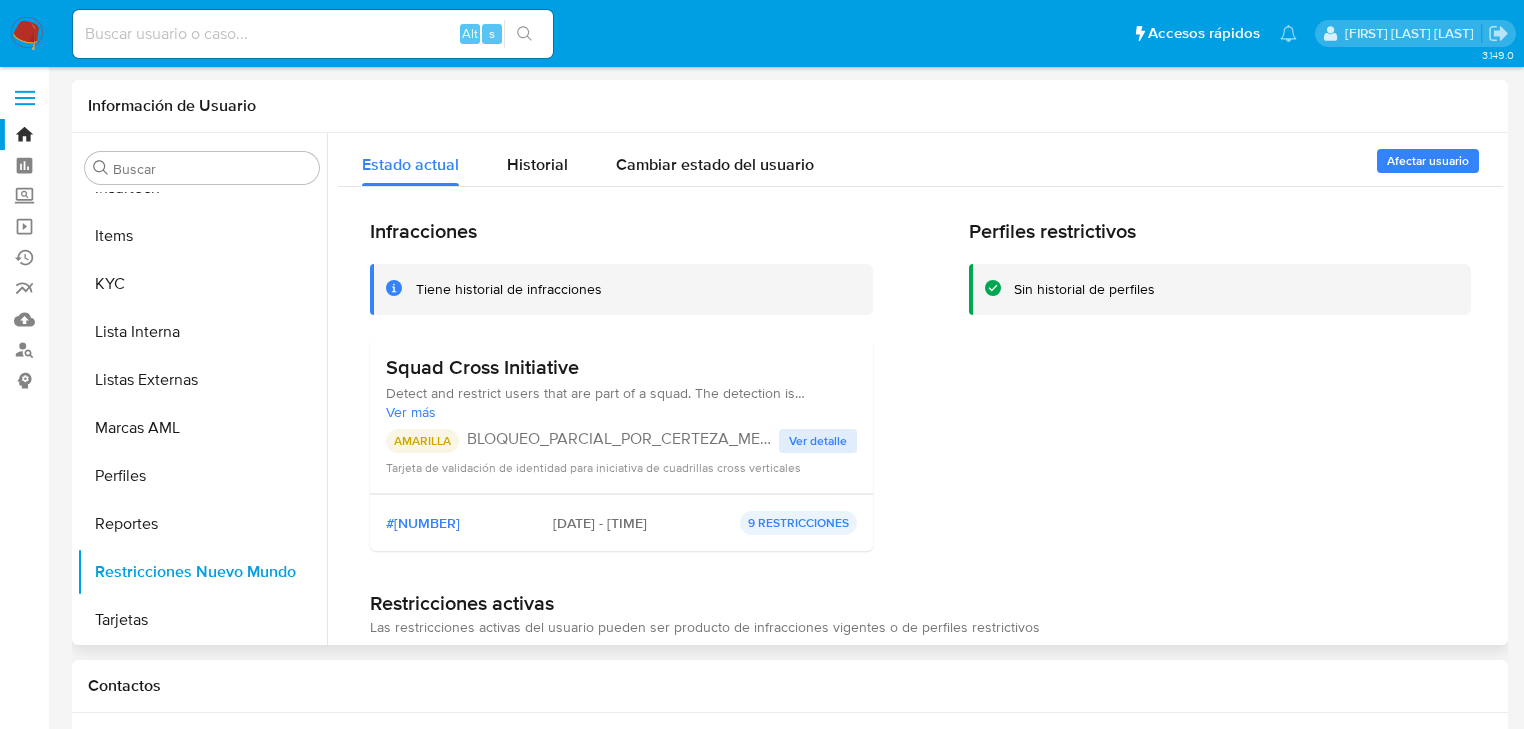 type 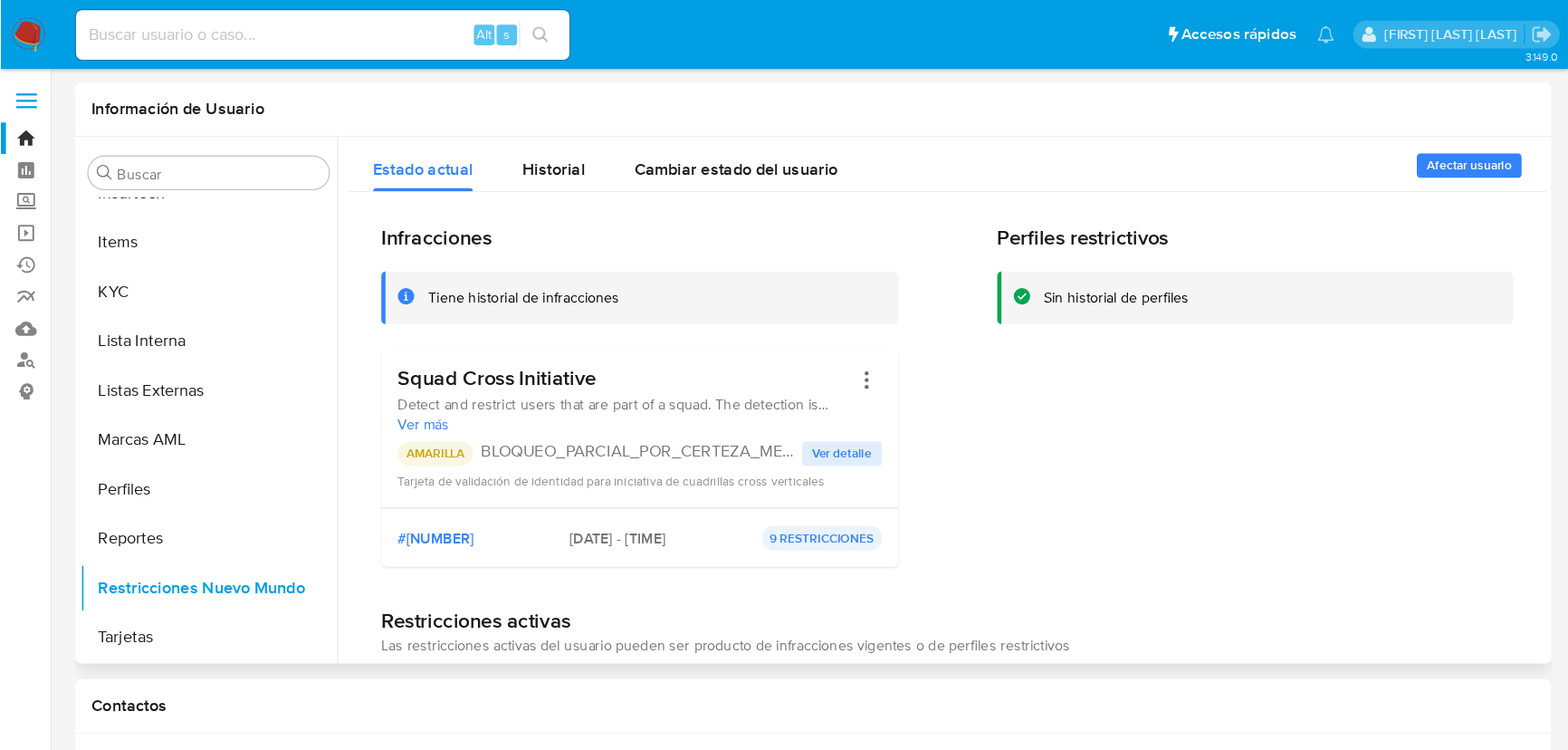 scroll, scrollTop: 764, scrollLeft: 0, axis: vertical 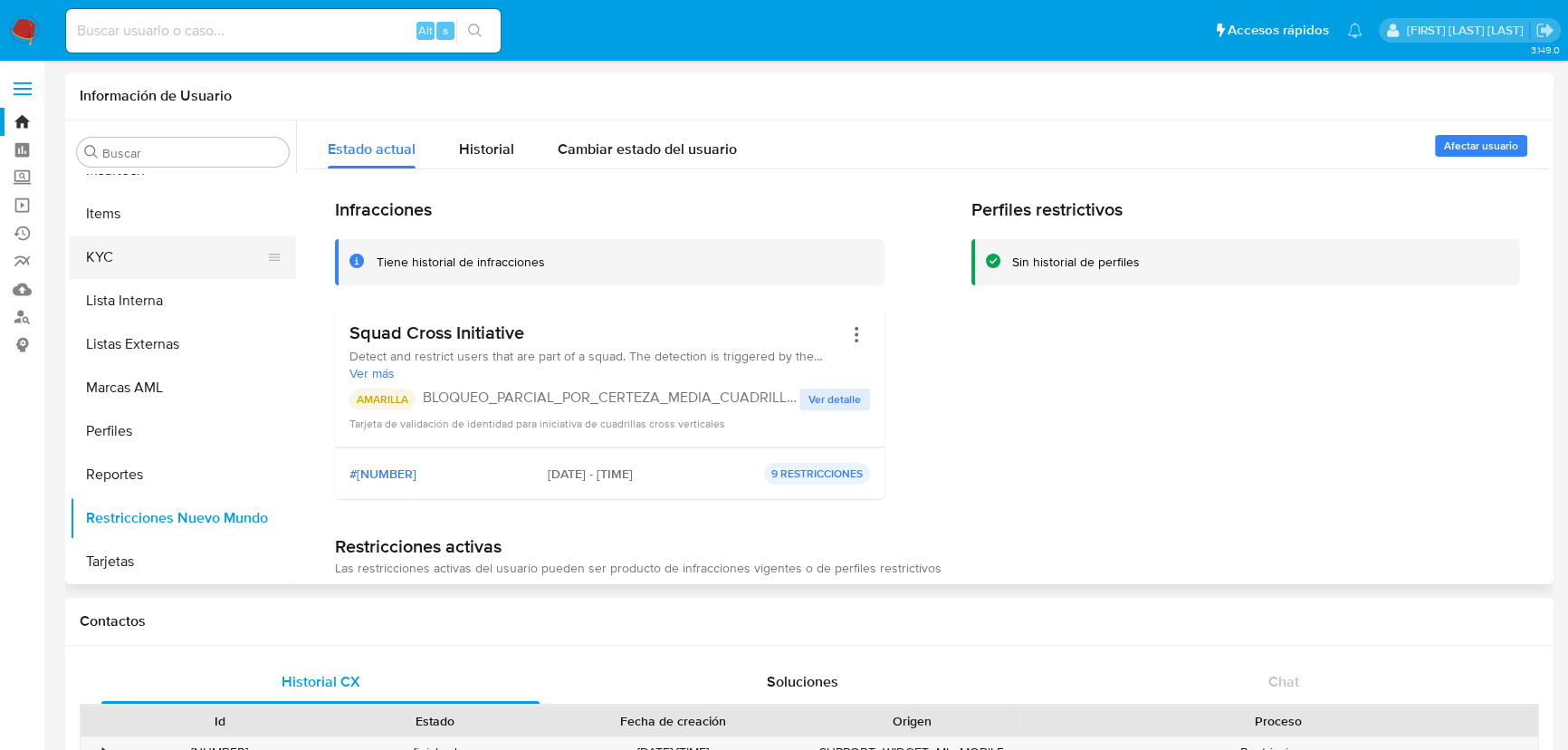 click on "KYC" at bounding box center (176, 257) 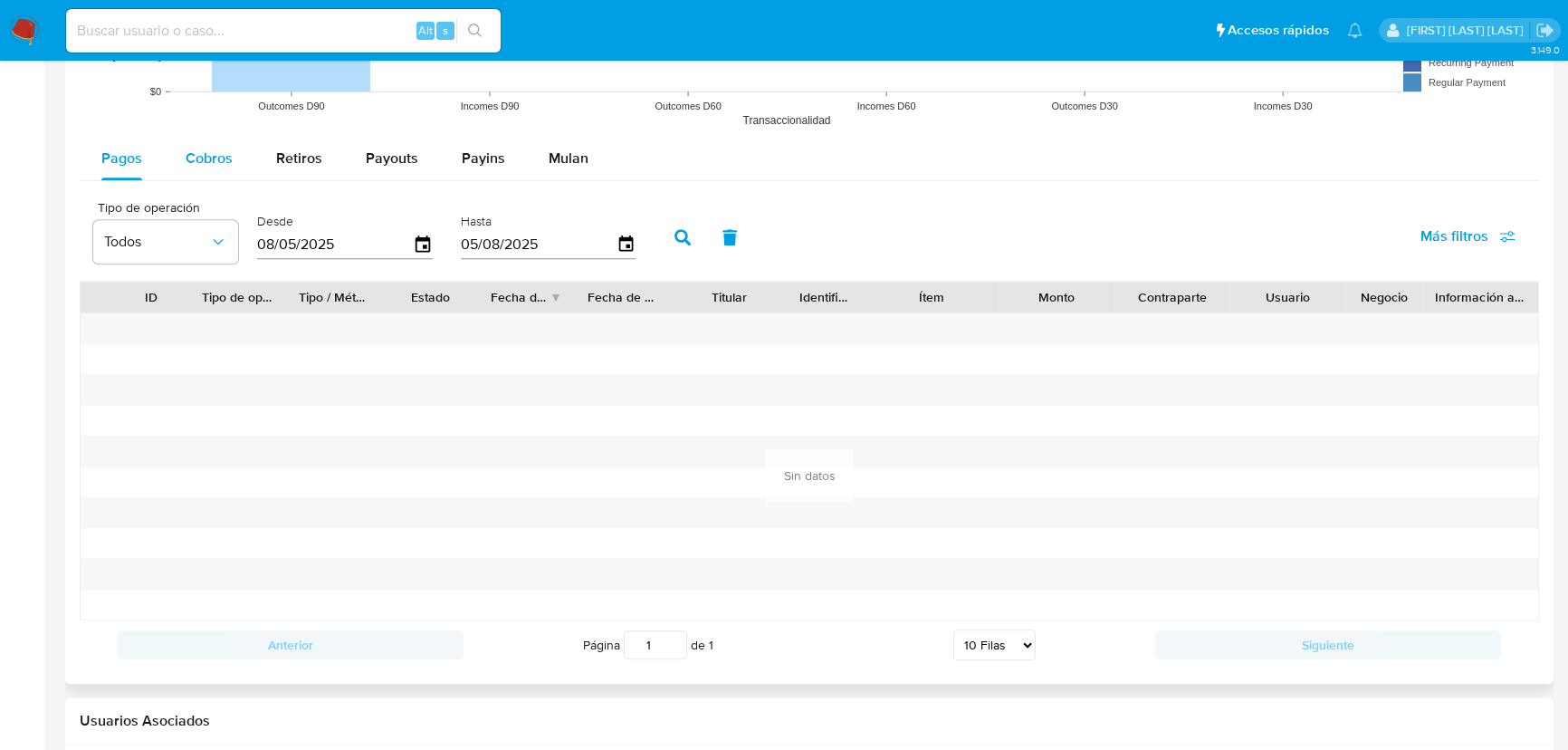 scroll, scrollTop: 1482, scrollLeft: 0, axis: vertical 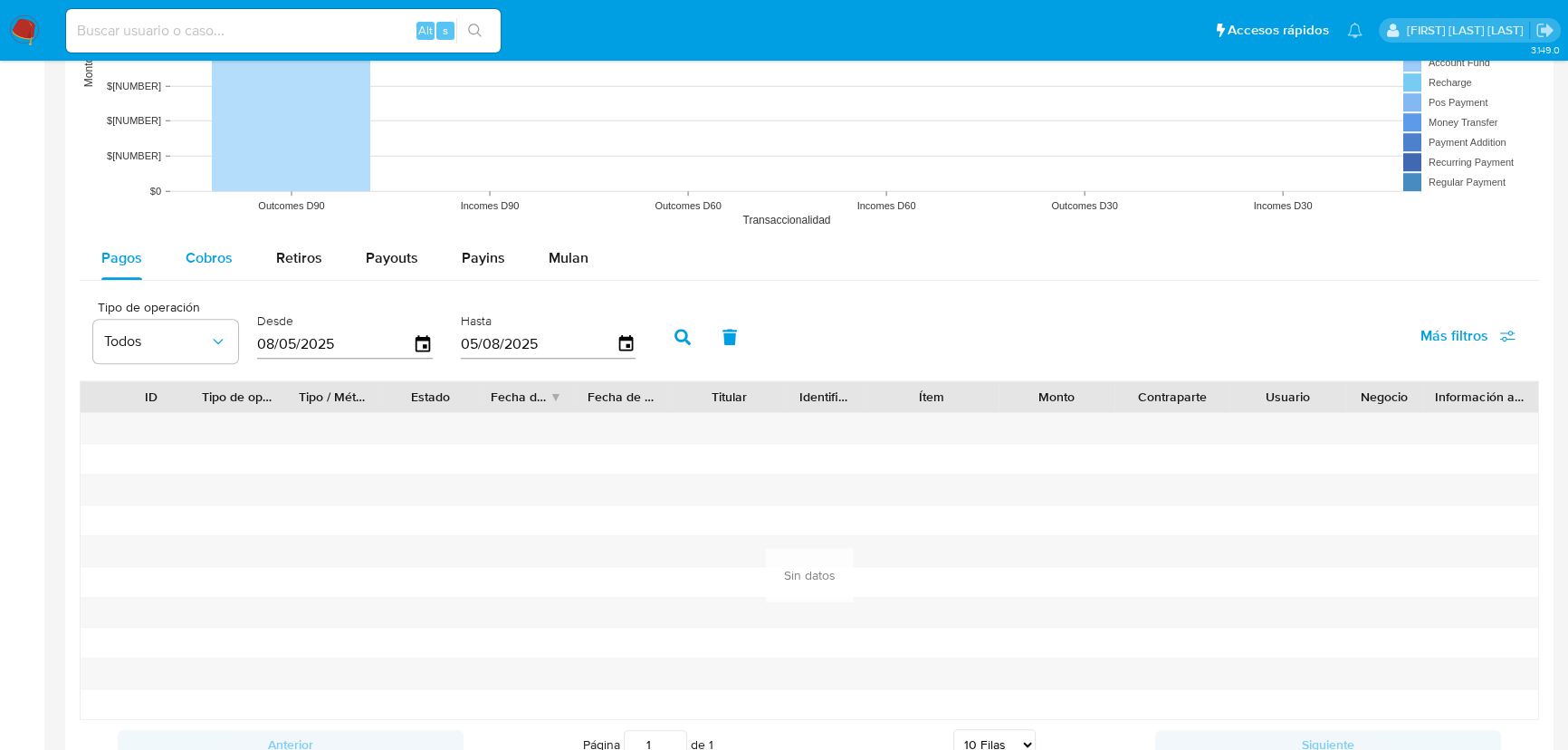 click on "Cobros" at bounding box center [209, 257] 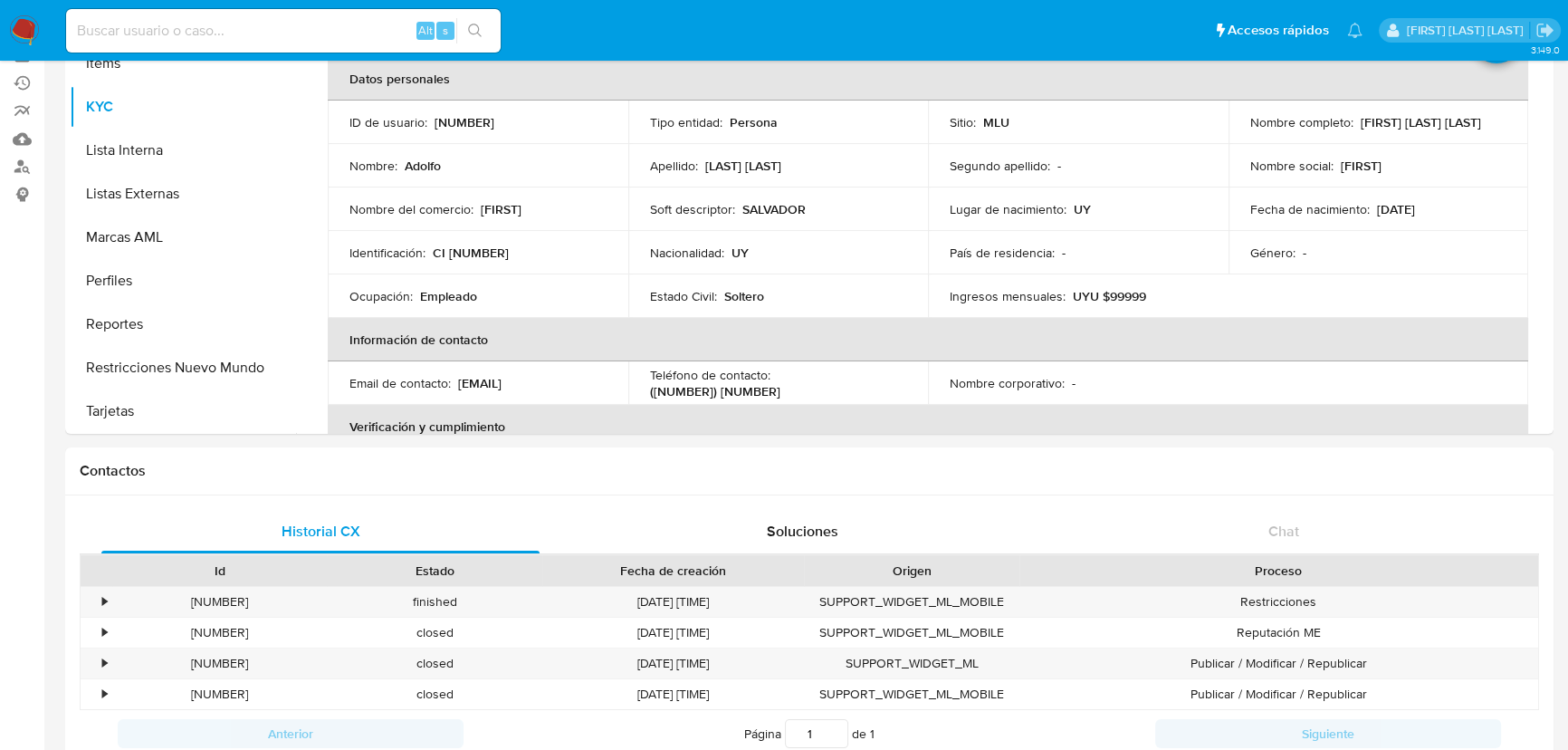 scroll, scrollTop: 0, scrollLeft: 0, axis: both 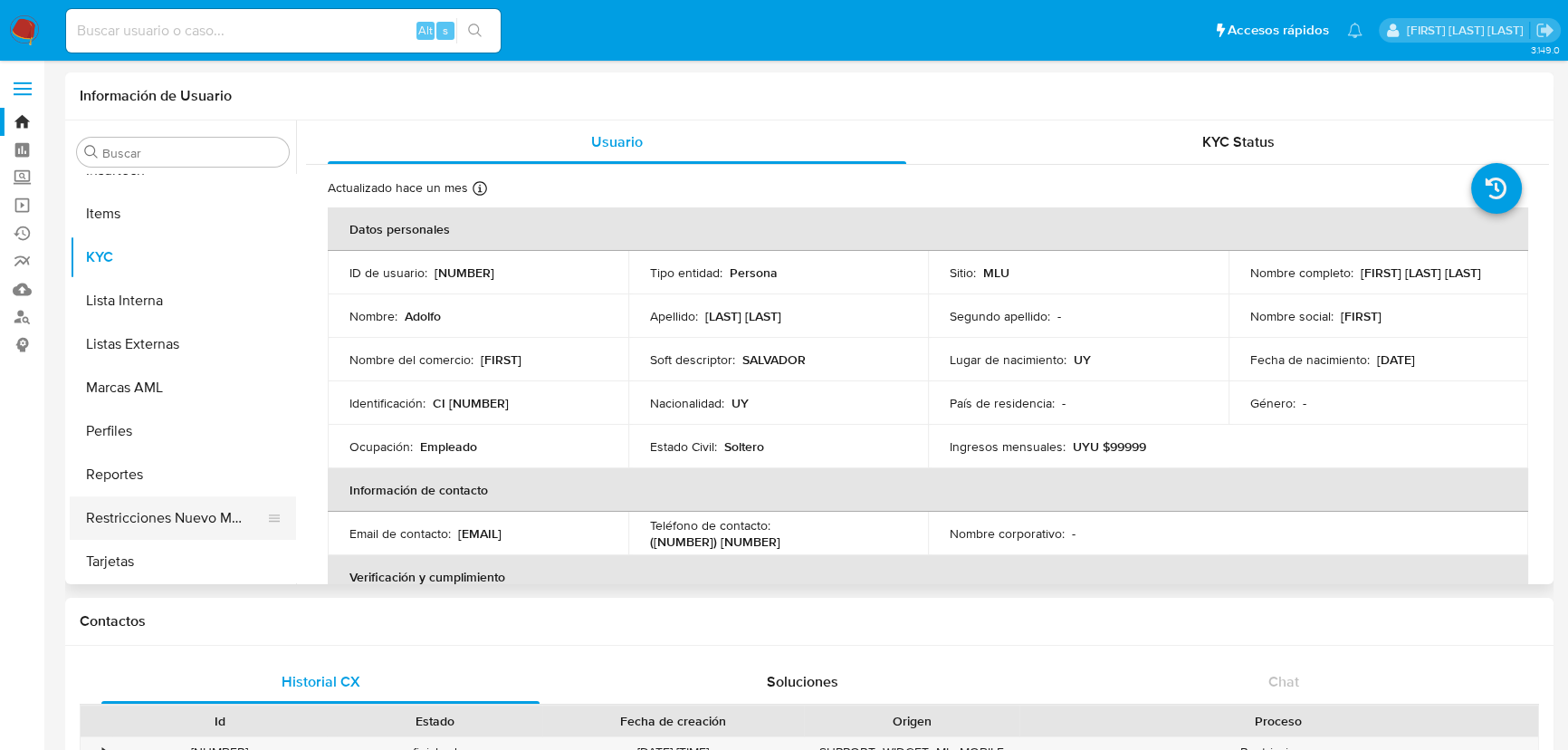 click on "Restricciones Nuevo Mundo" at bounding box center (176, 518) 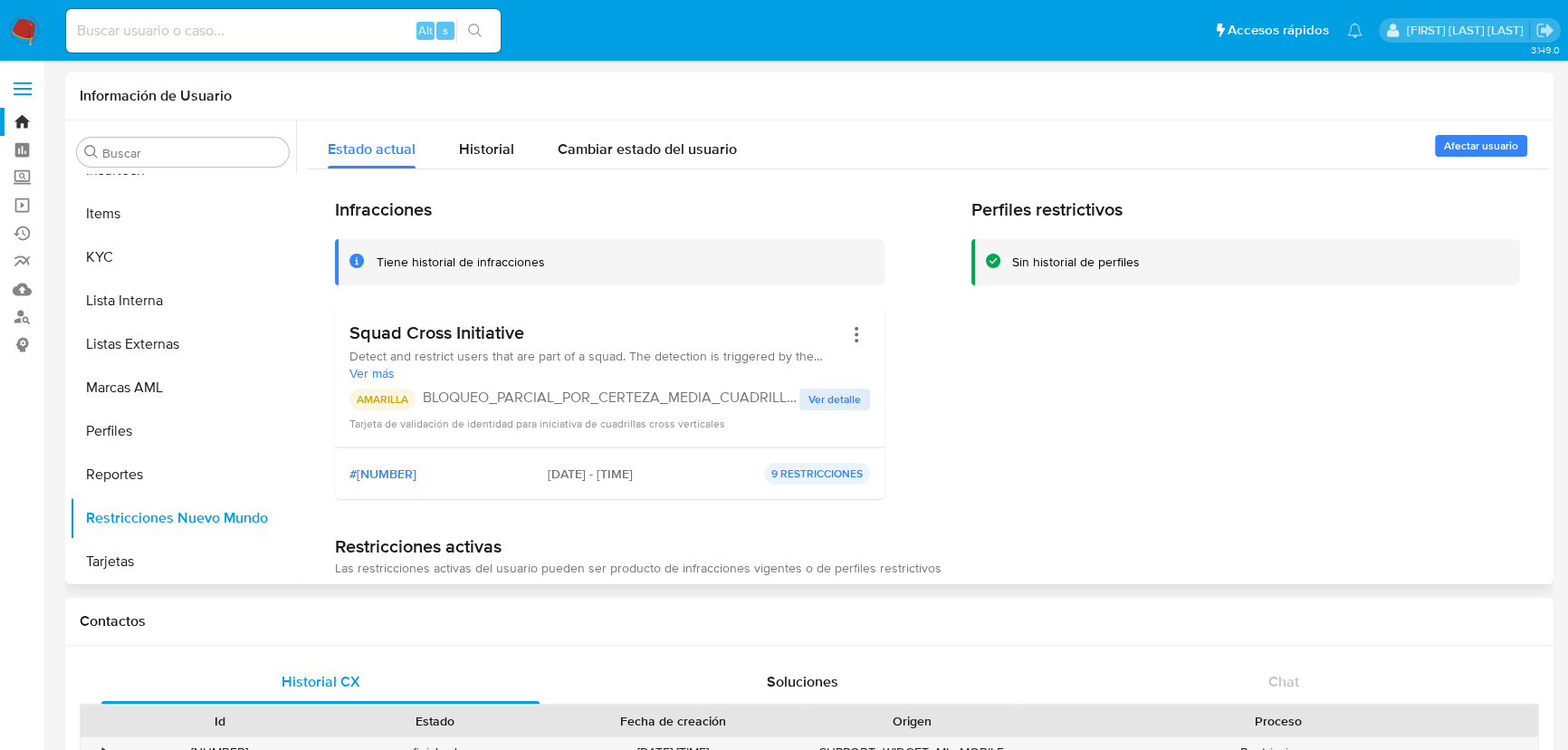 drag, startPoint x: 554, startPoint y: 472, endPoint x: 594, endPoint y: 473, distance: 40.012498 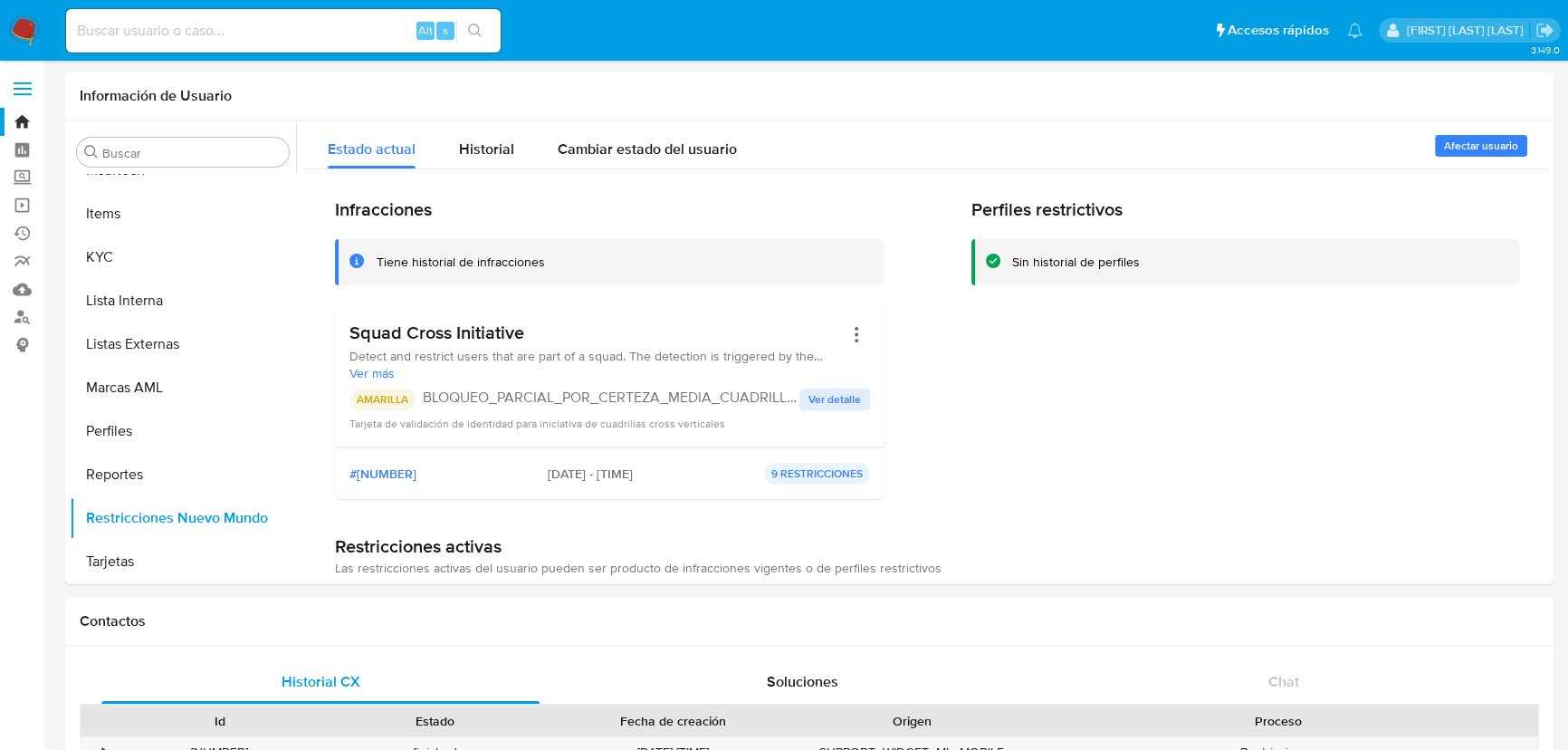 drag, startPoint x: 1086, startPoint y: 62, endPoint x: 244, endPoint y: 28, distance: 842.6862 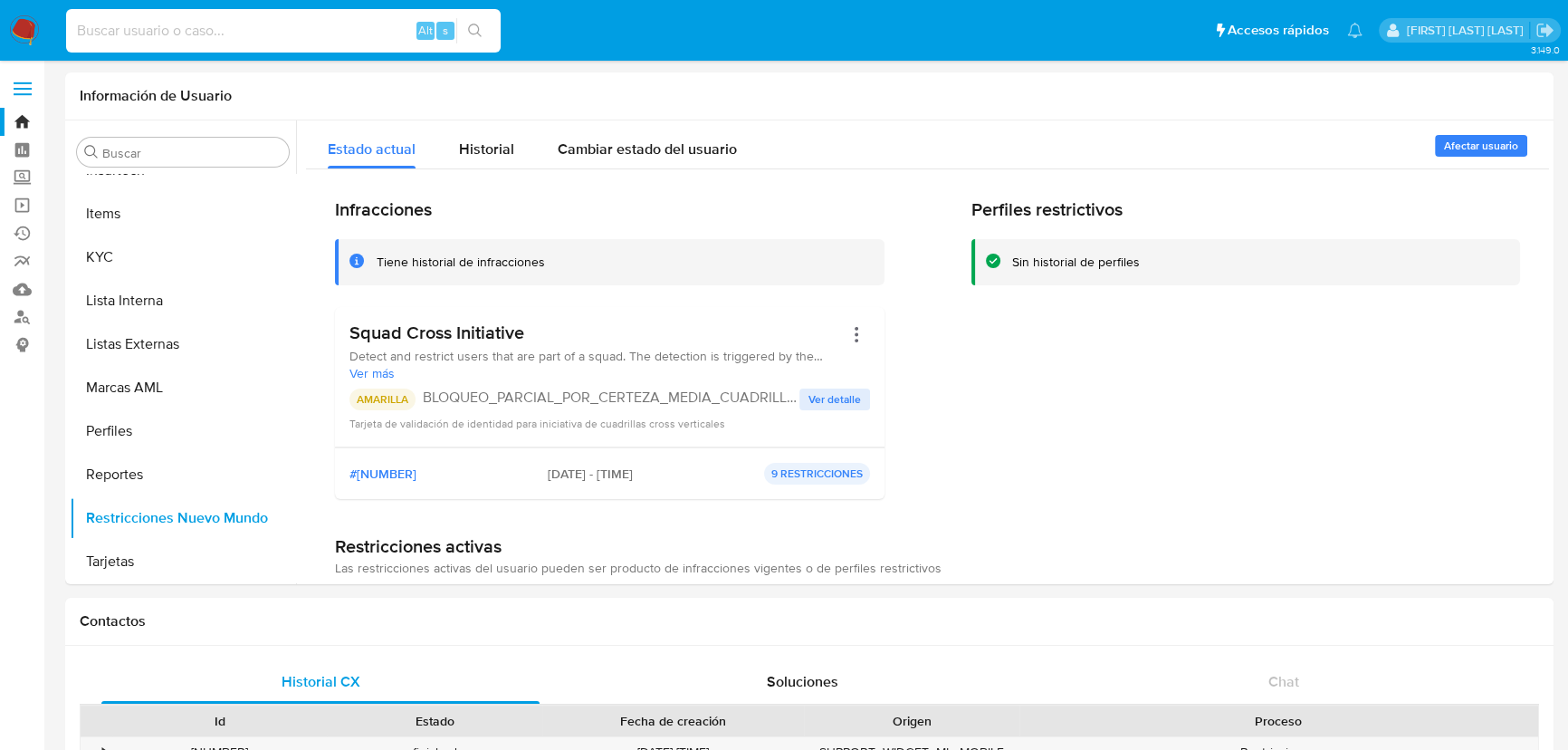 click at bounding box center (283, 31) 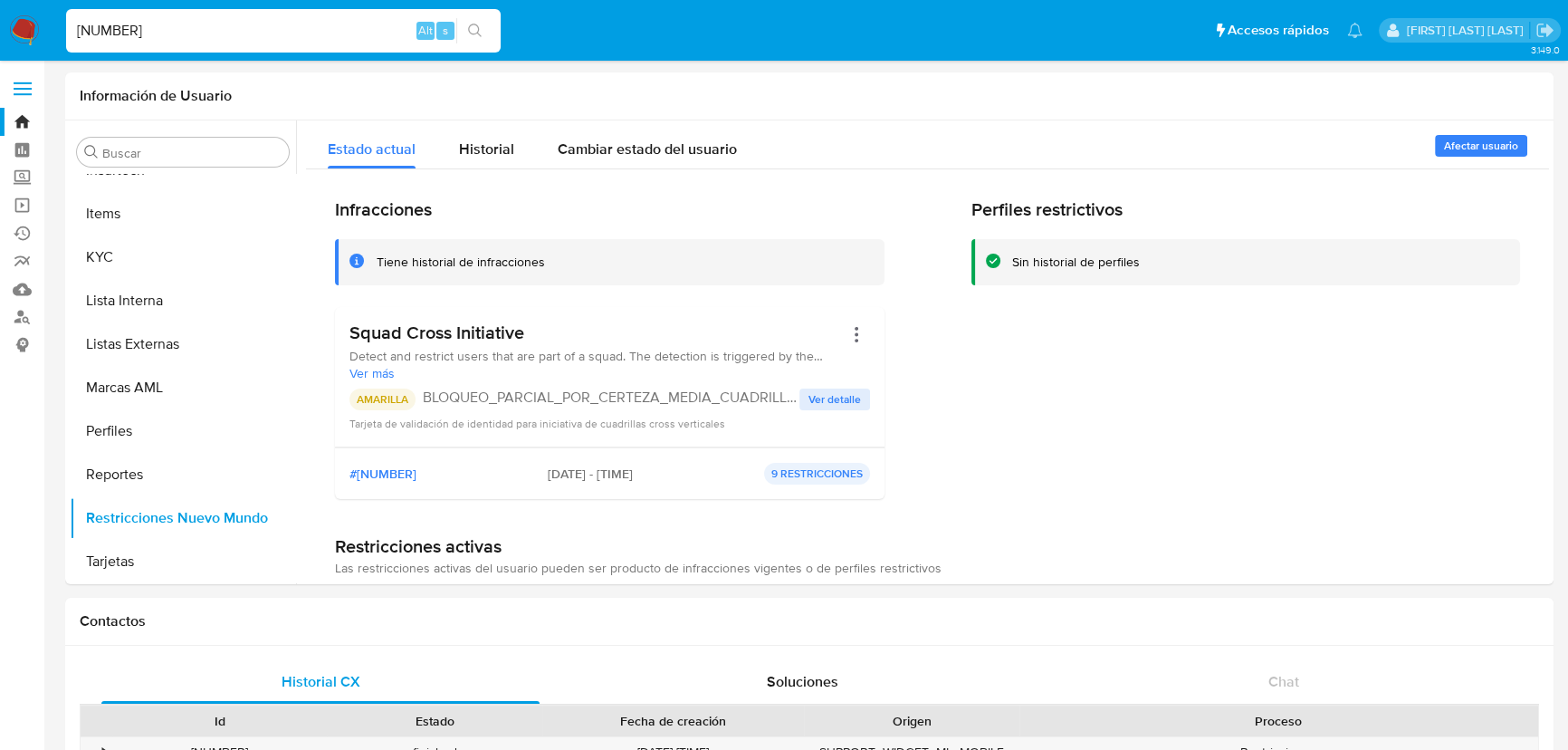type on "205374981" 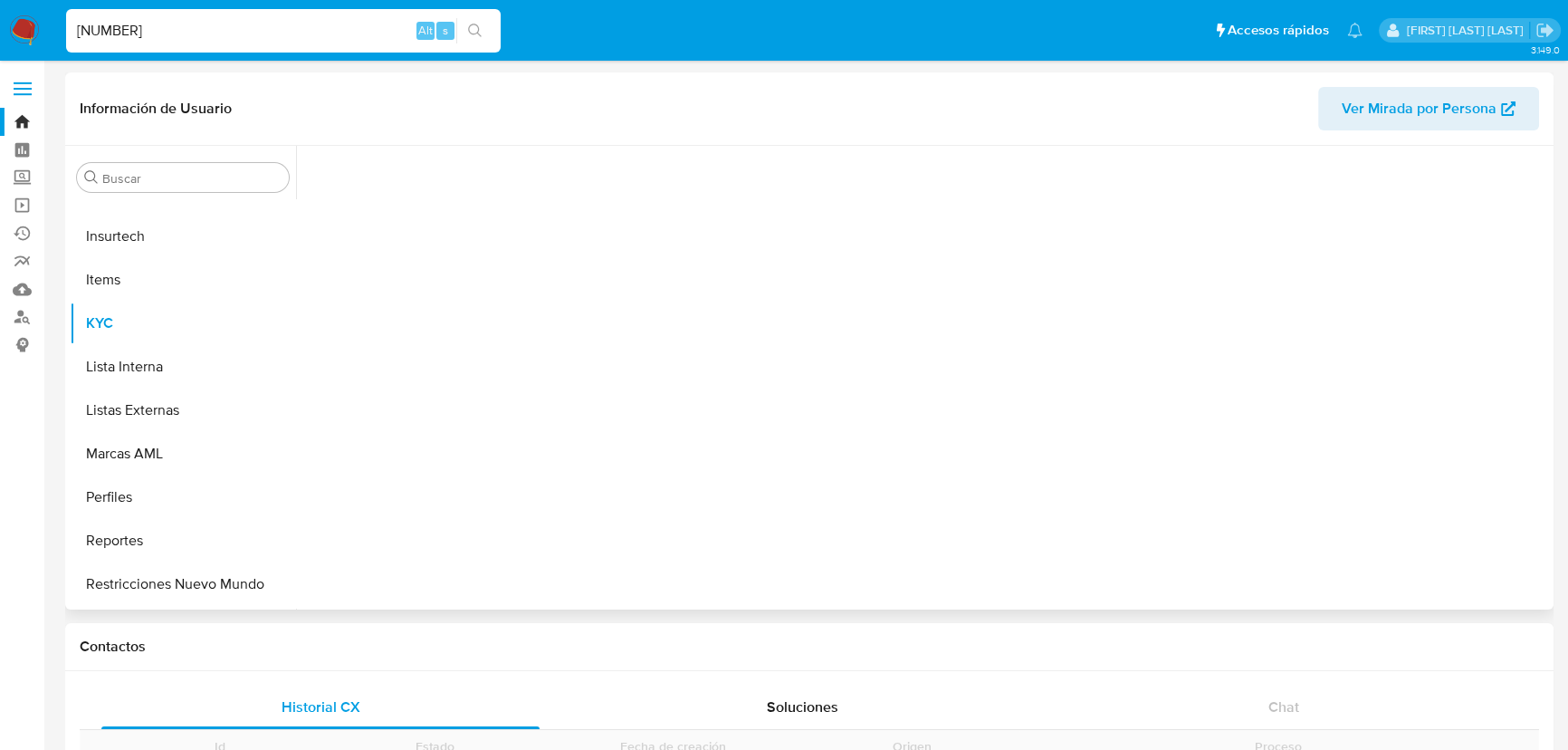 scroll, scrollTop: 764, scrollLeft: 0, axis: vertical 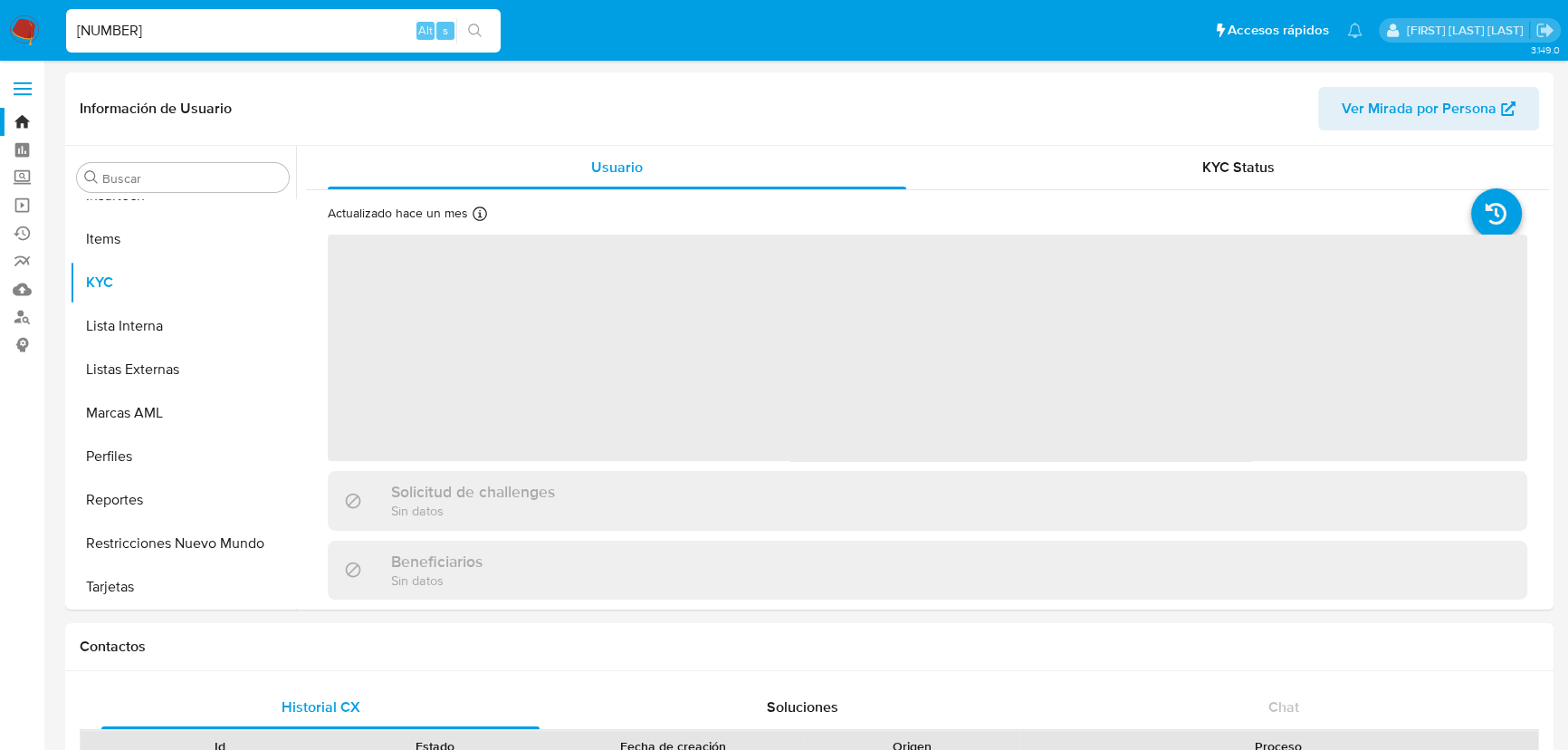 select on "10" 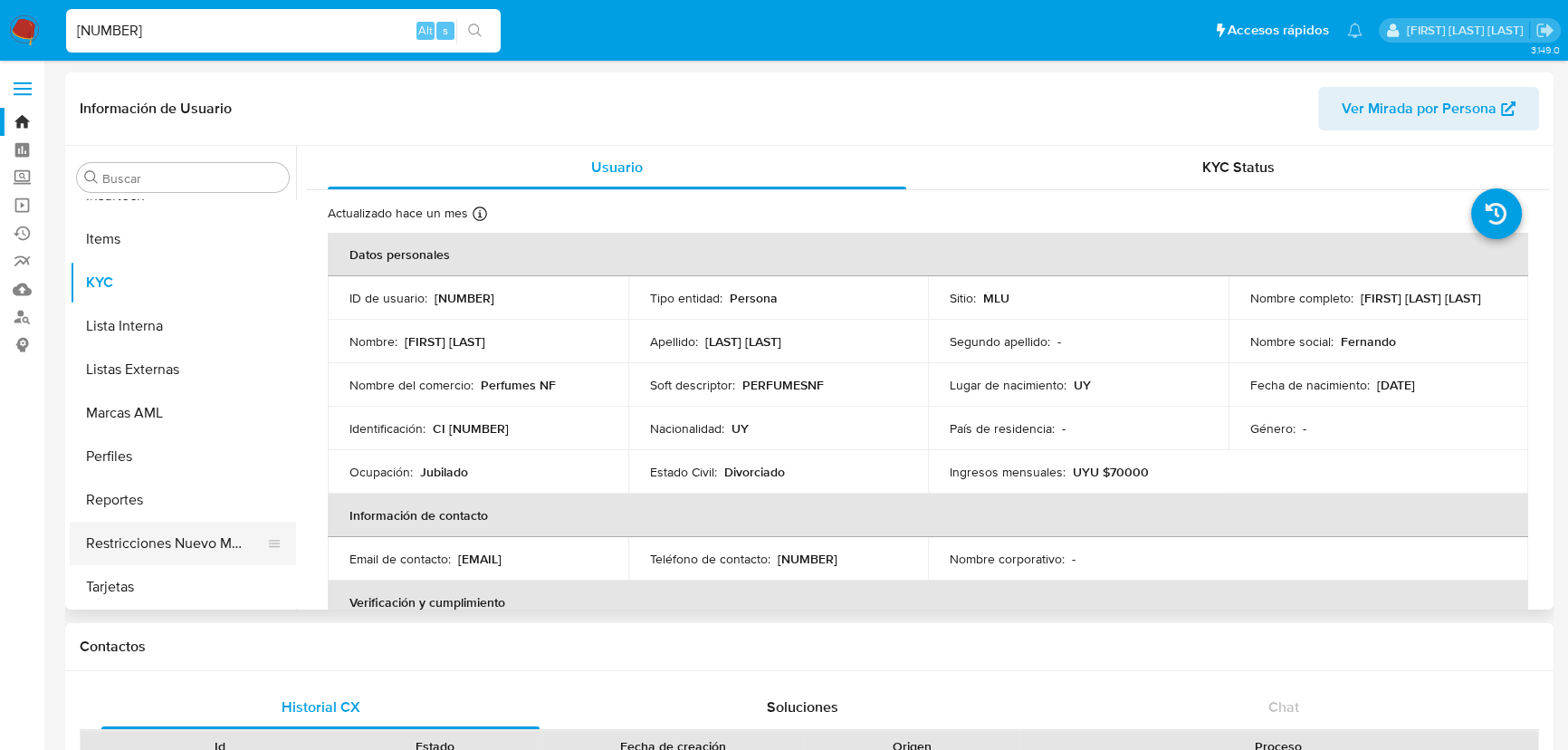 click on "Restricciones Nuevo Mundo" at bounding box center [176, 543] 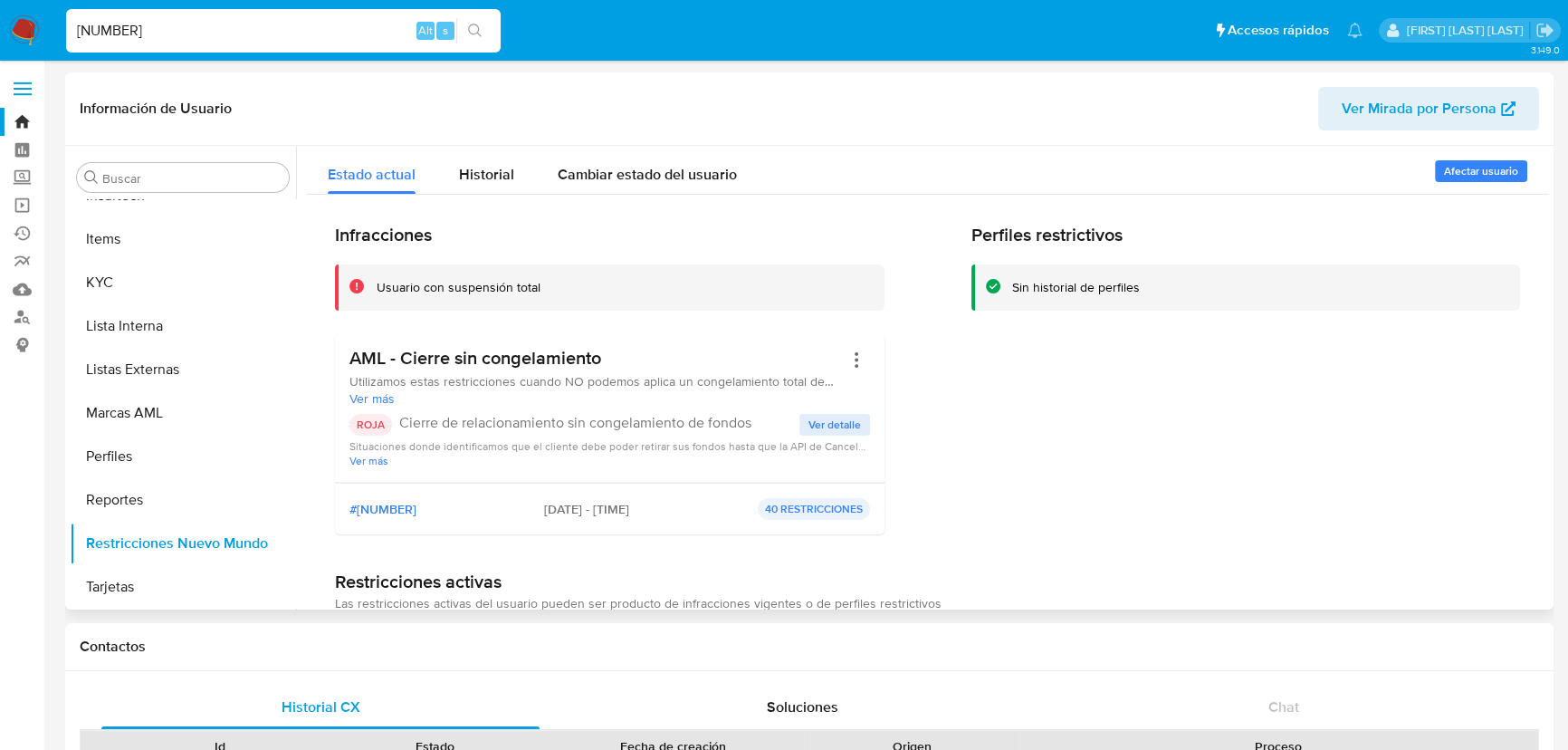 drag, startPoint x: 411, startPoint y: 421, endPoint x: 634, endPoint y: 425, distance: 223.03587 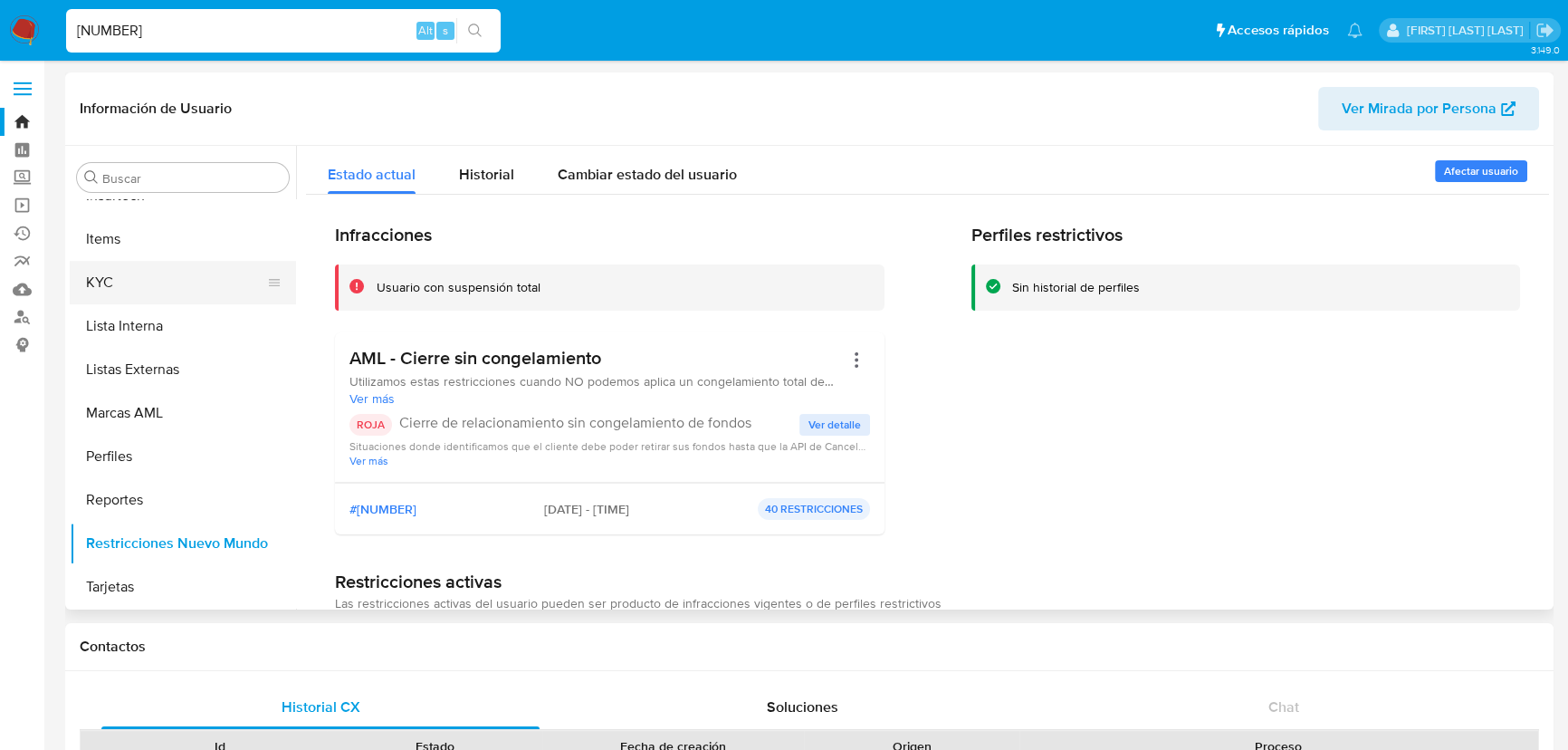 click on "KYC" at bounding box center (176, 283) 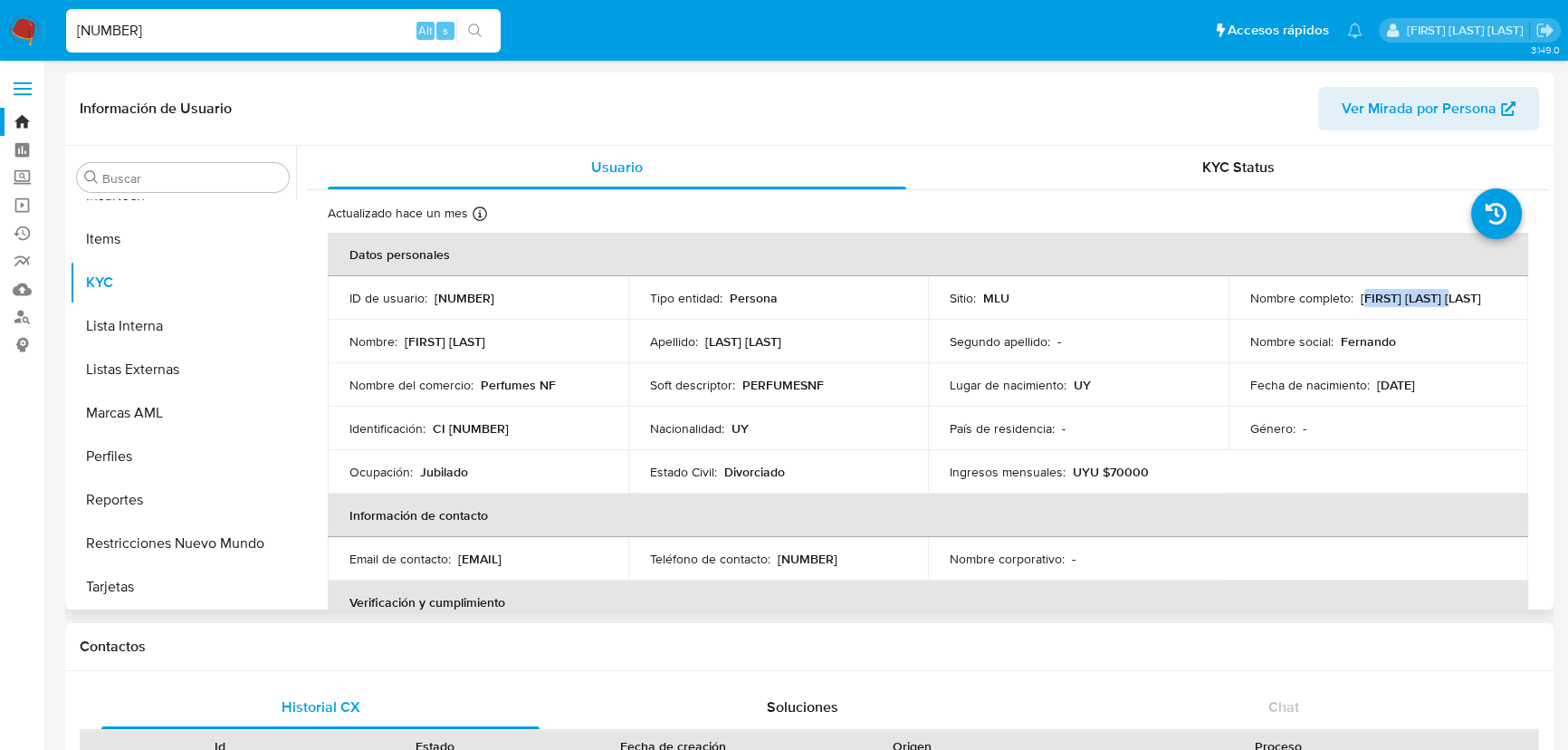 drag, startPoint x: 1362, startPoint y: 304, endPoint x: 1395, endPoint y: 306, distance: 33.060551 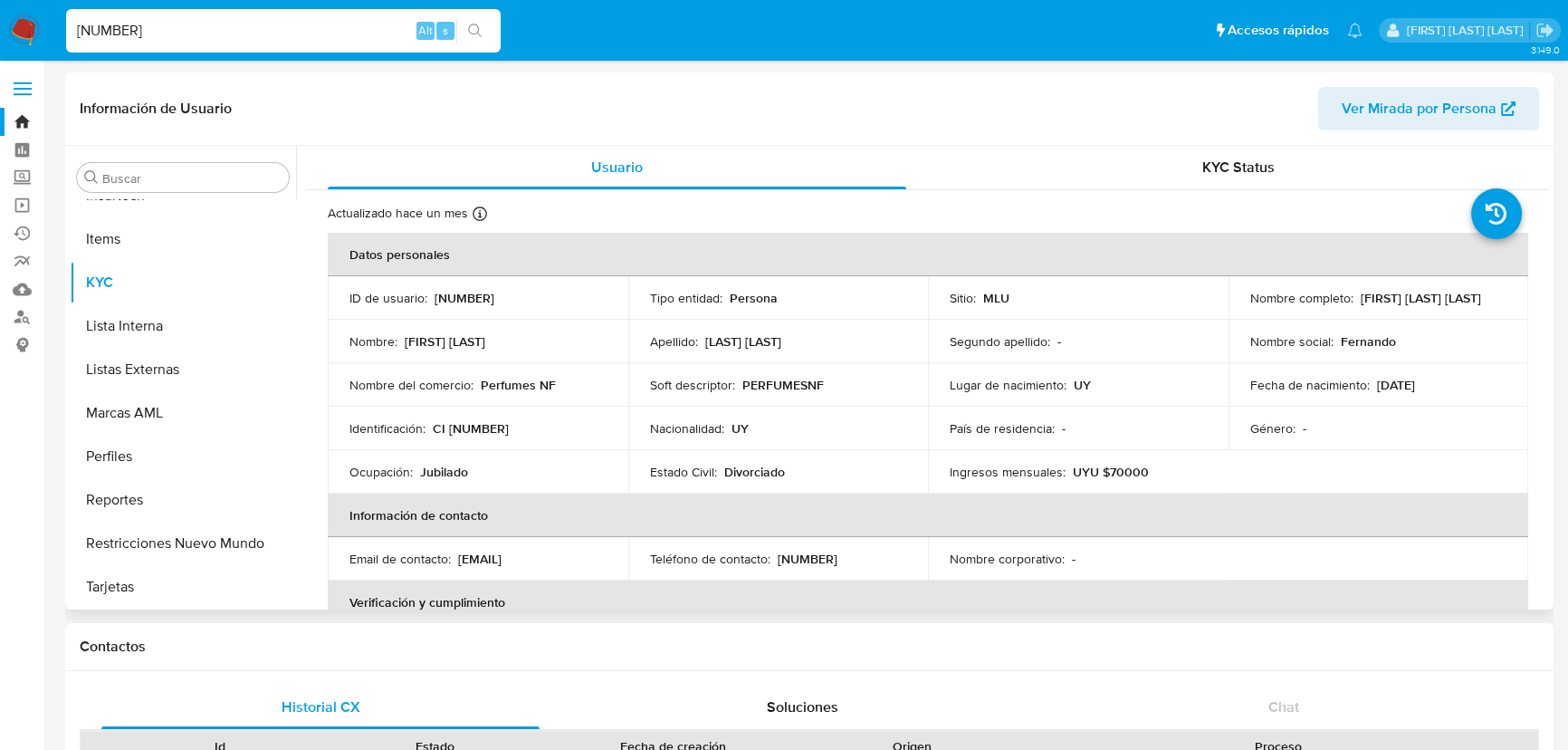 click on "Elbio Fernando Nuñez Deurado" at bounding box center [1420, 298] 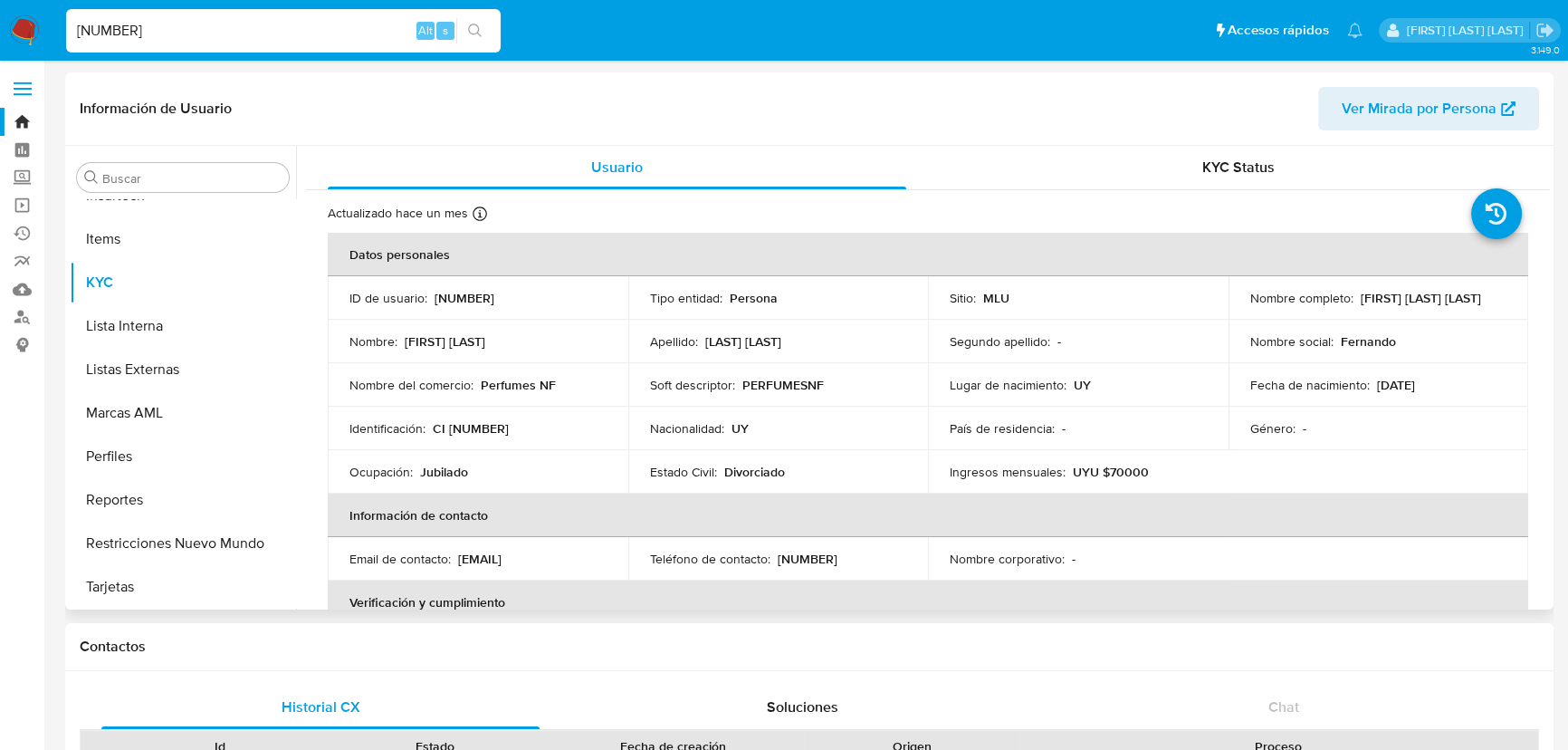 click on "Estado Civil :    Divorciado" at bounding box center (779, 472) 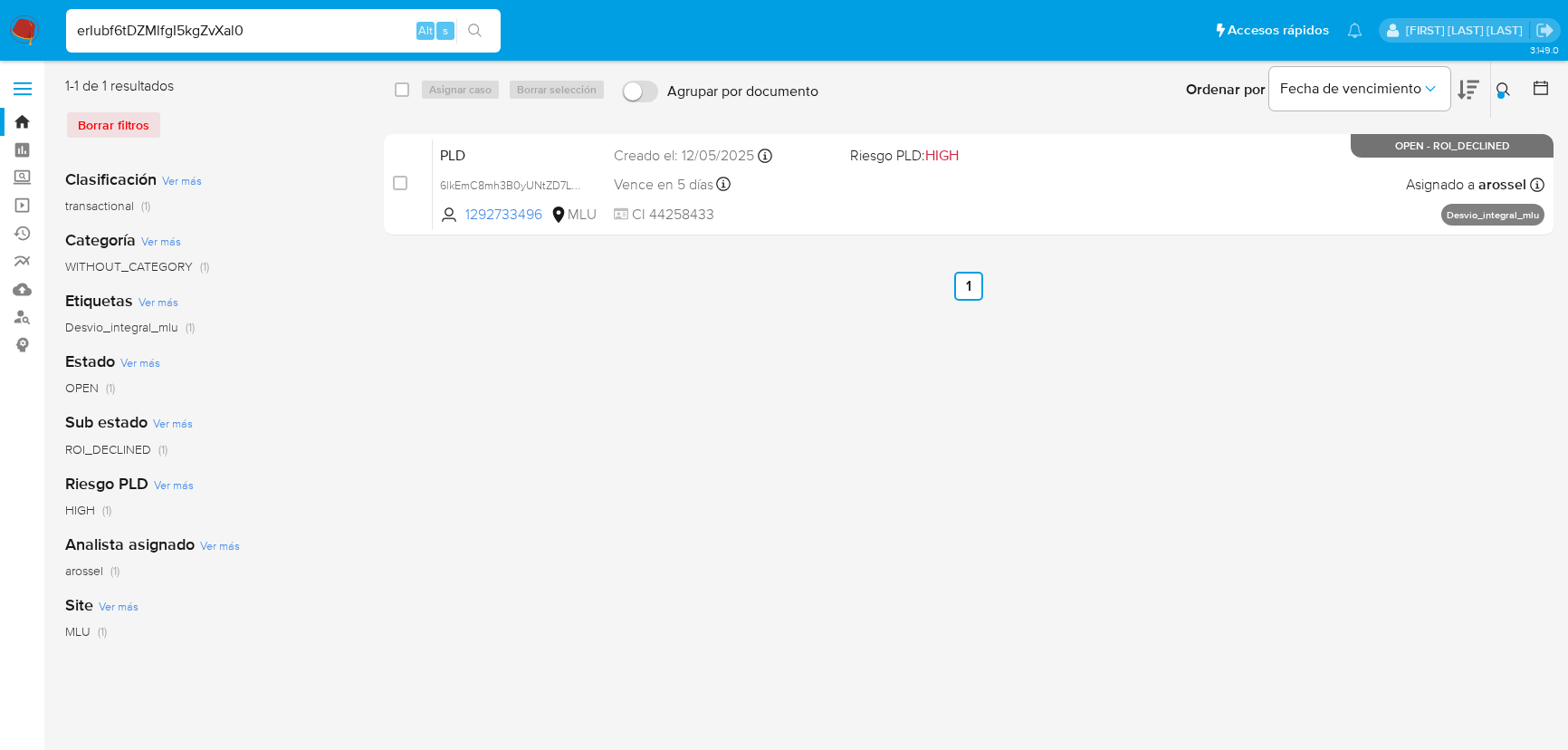 scroll, scrollTop: 0, scrollLeft: 0, axis: both 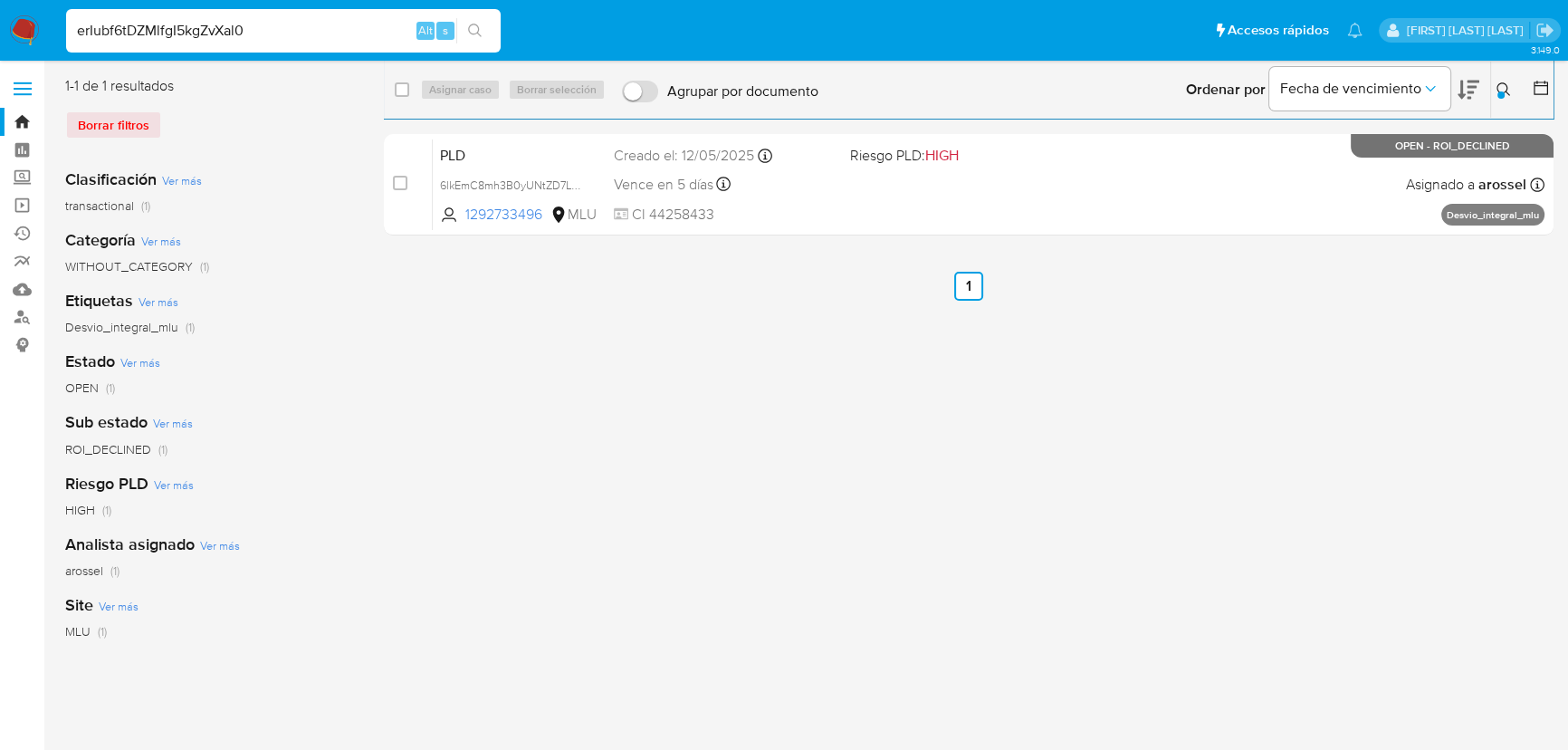 type on "erIubf6tDZMlfgI5kgZvXal0" 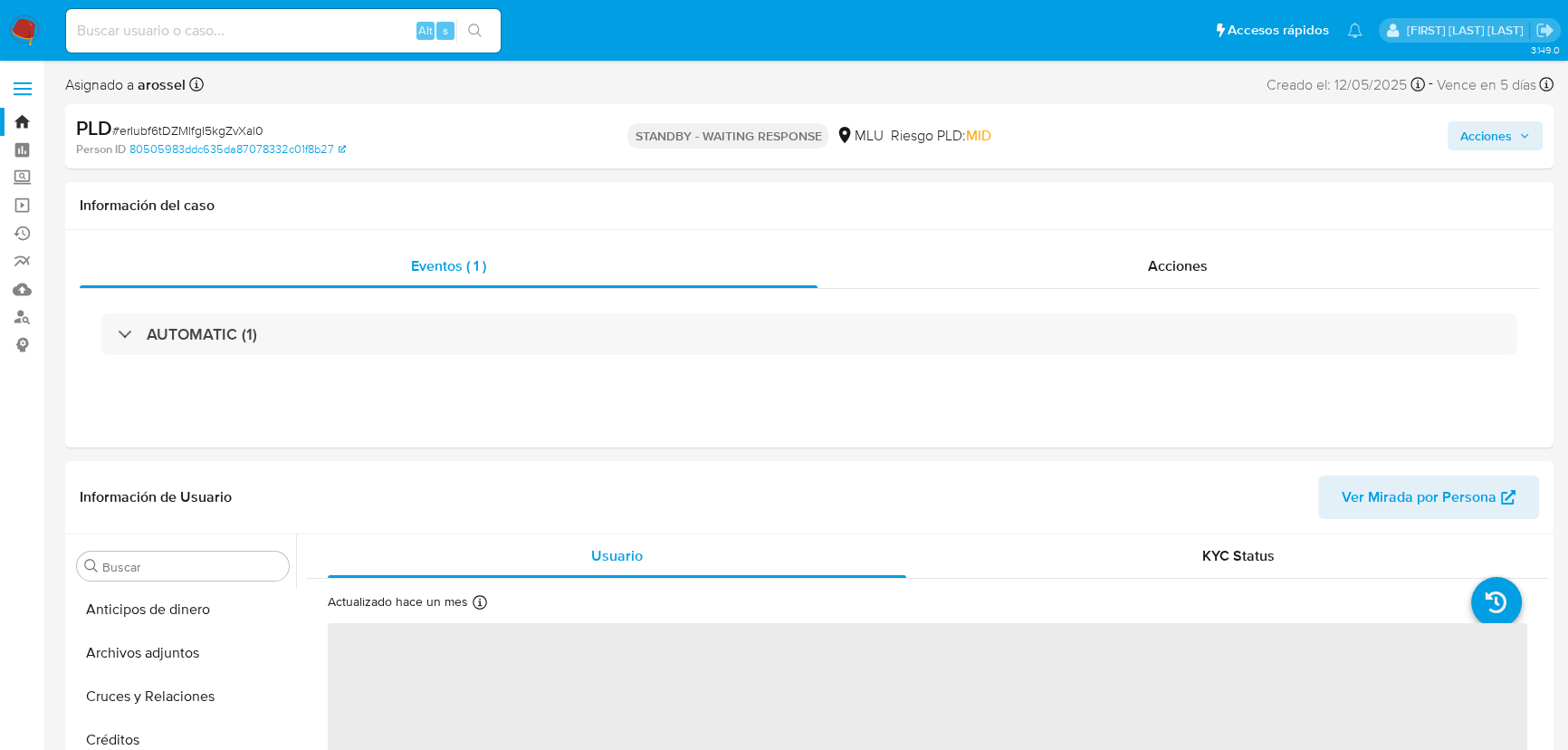 select on "10" 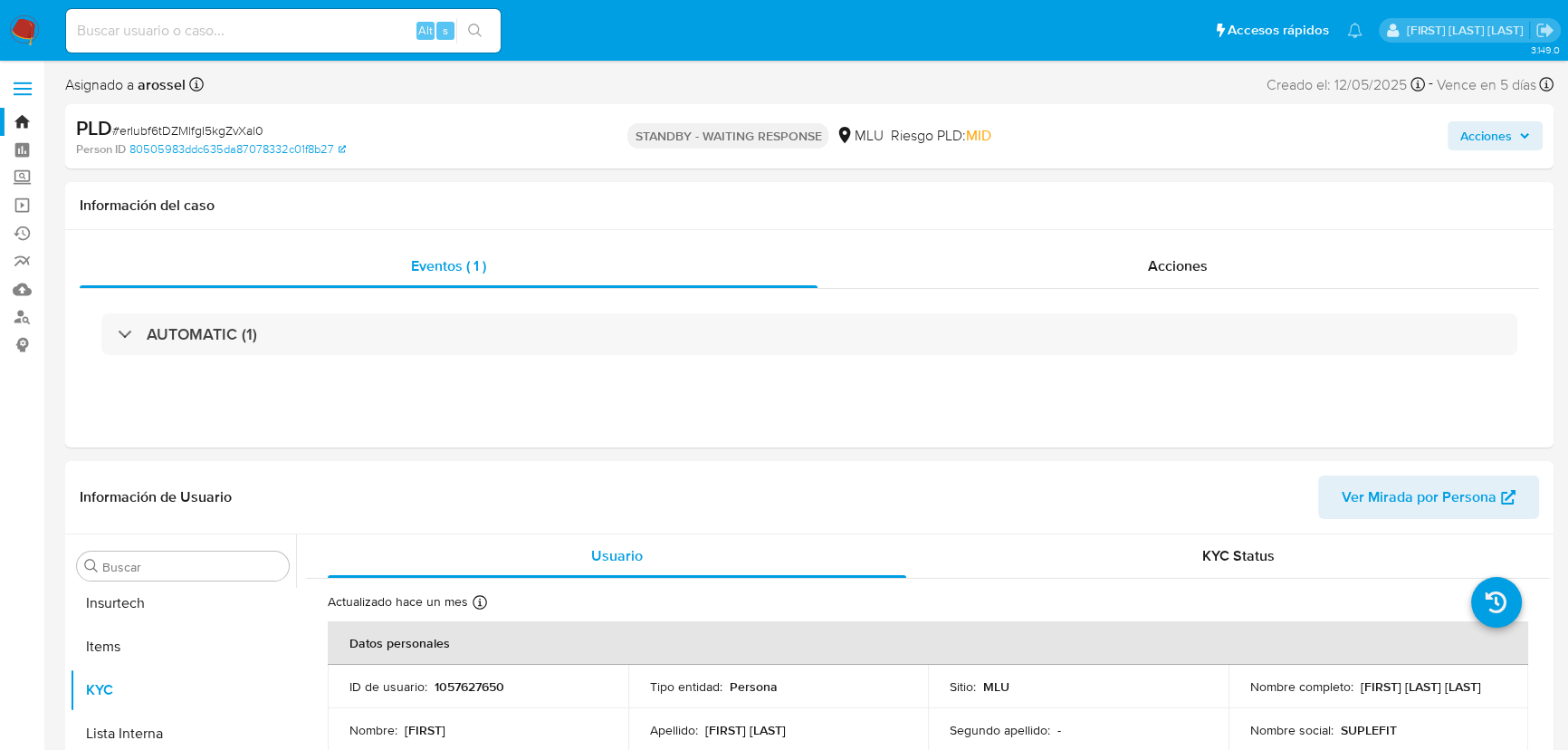 scroll, scrollTop: 764, scrollLeft: 0, axis: vertical 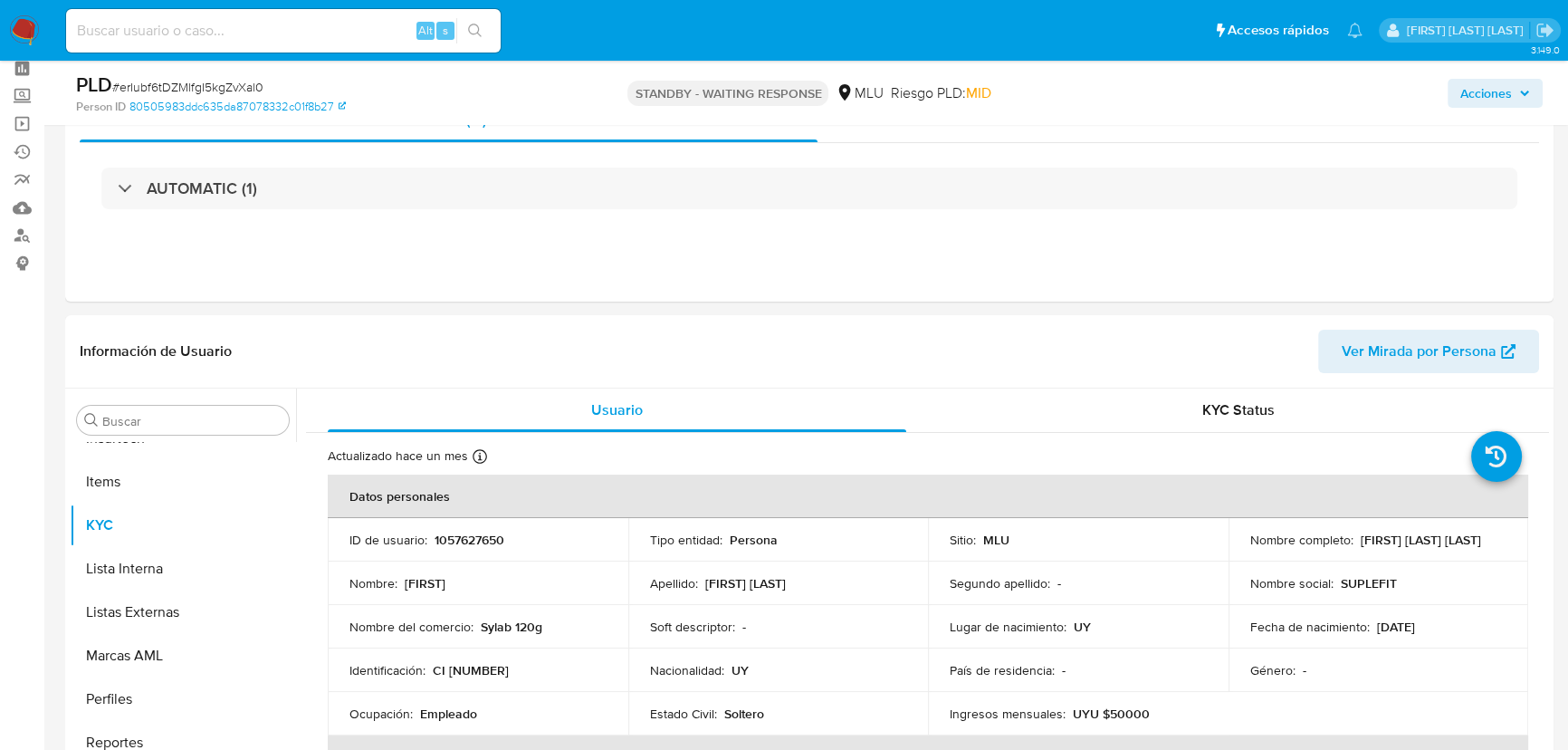 click on "# erIubf6tDZMlfgI5kgZvXal0" at bounding box center [187, 87] 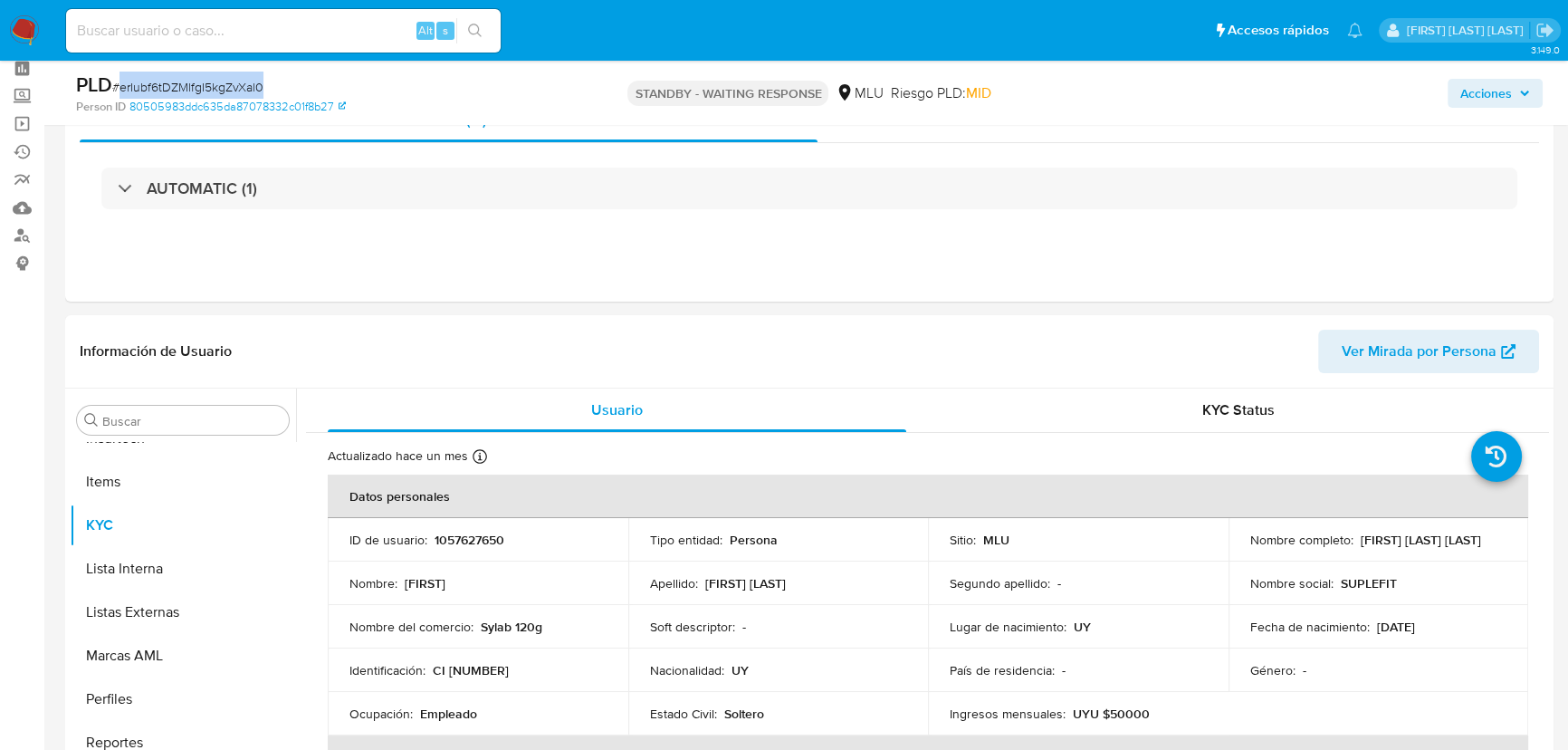 click on "# erIubf6tDZMlfgI5kgZvXal0" at bounding box center (187, 87) 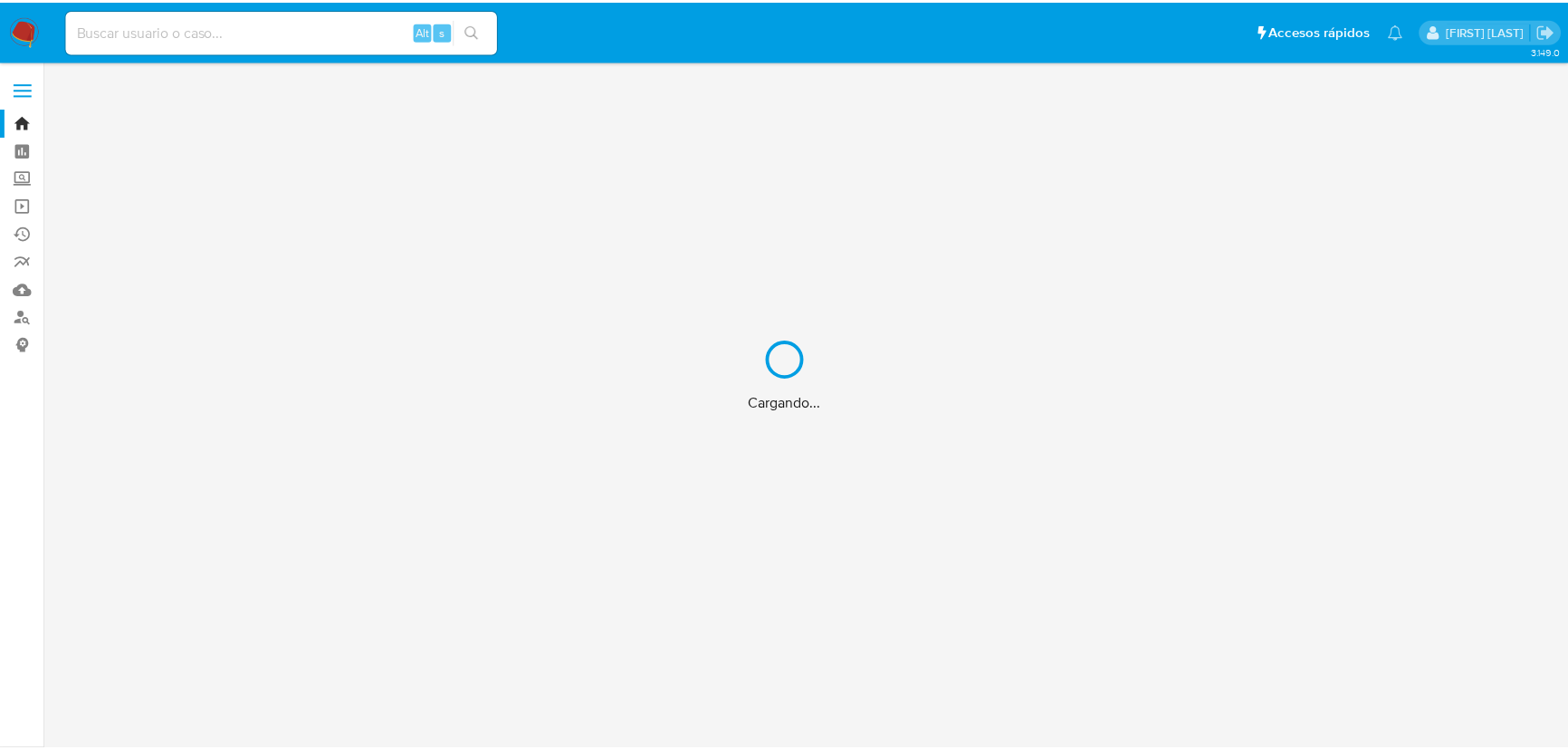 scroll, scrollTop: 0, scrollLeft: 0, axis: both 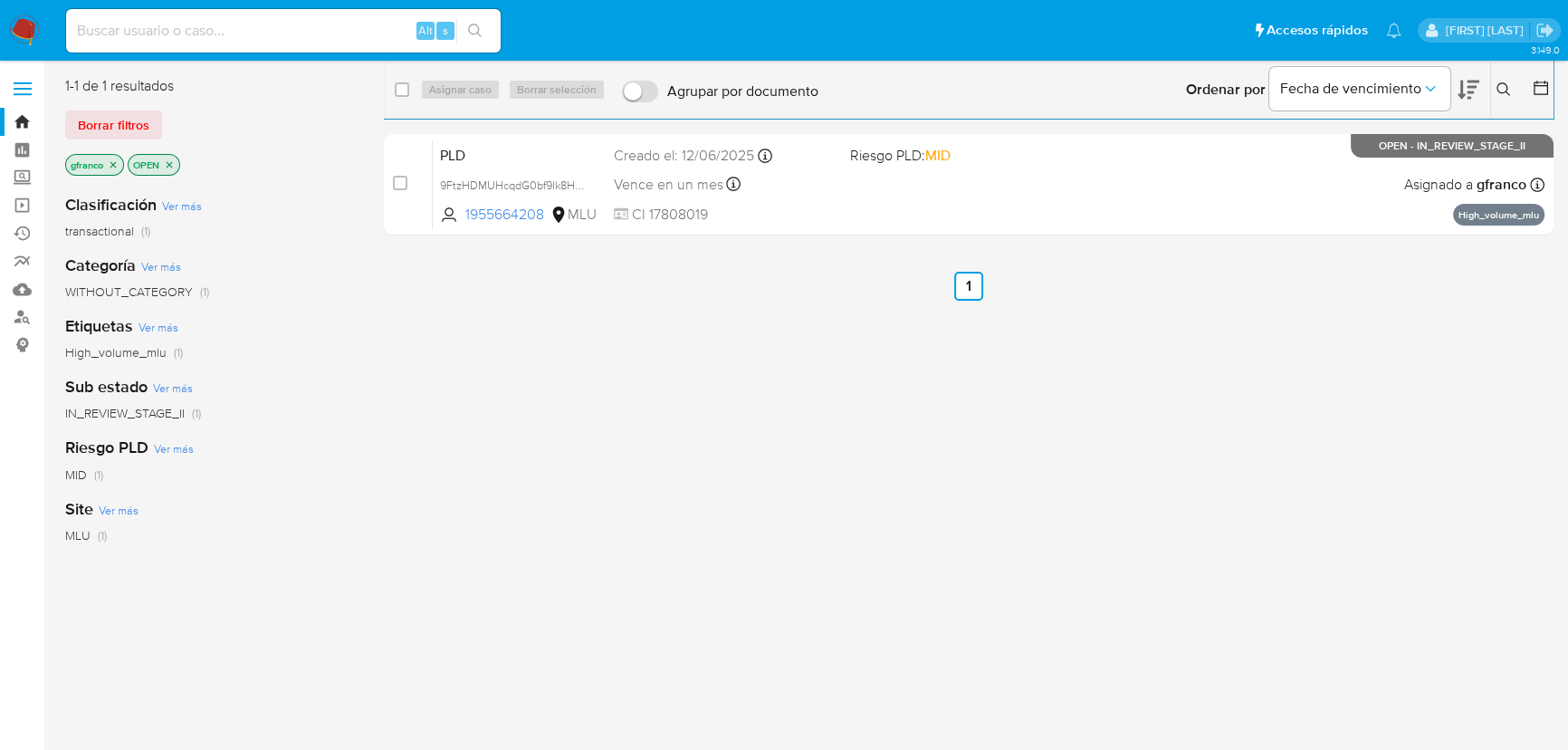 drag, startPoint x: 128, startPoint y: 117, endPoint x: 325, endPoint y: 117, distance: 197 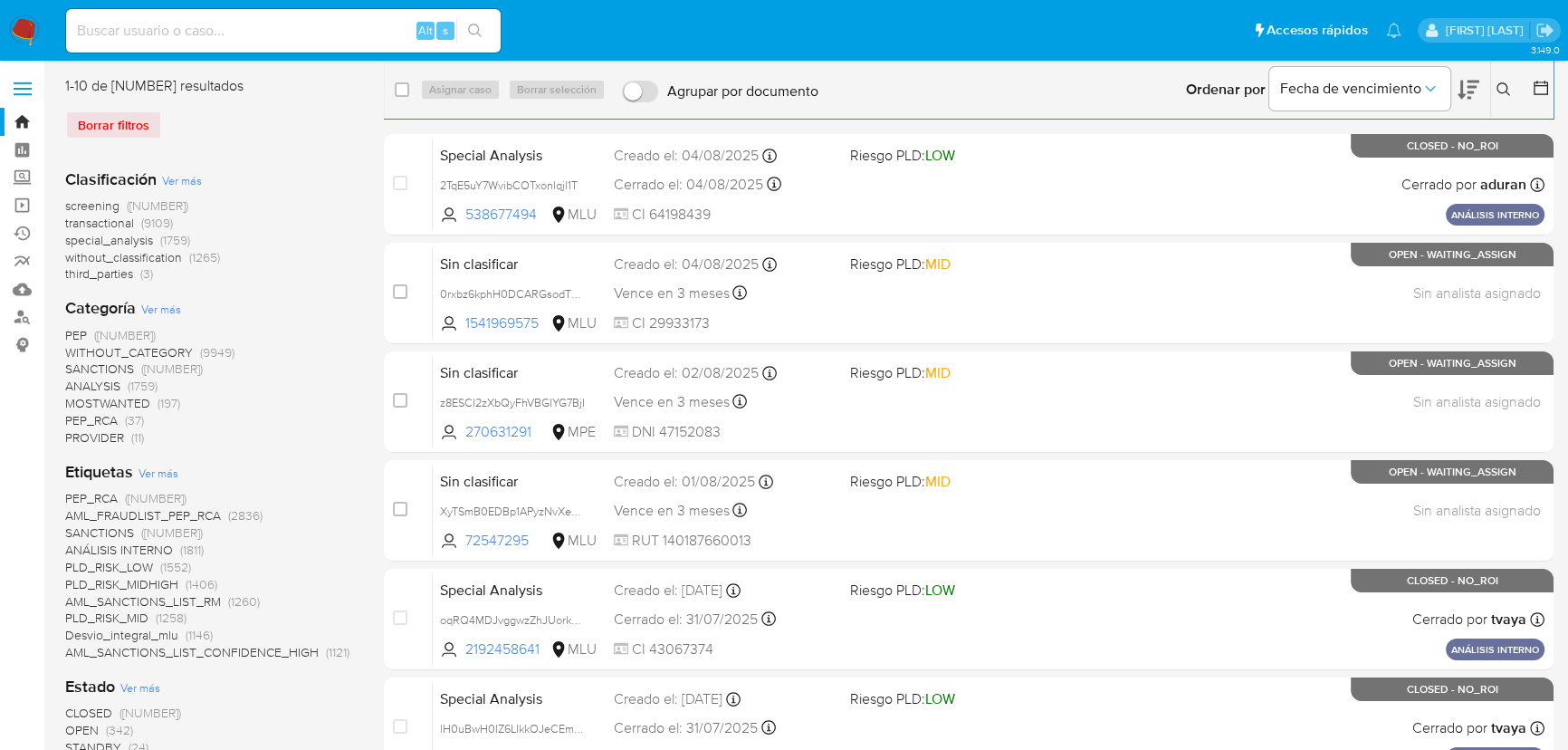 click at bounding box center (1506, 90) 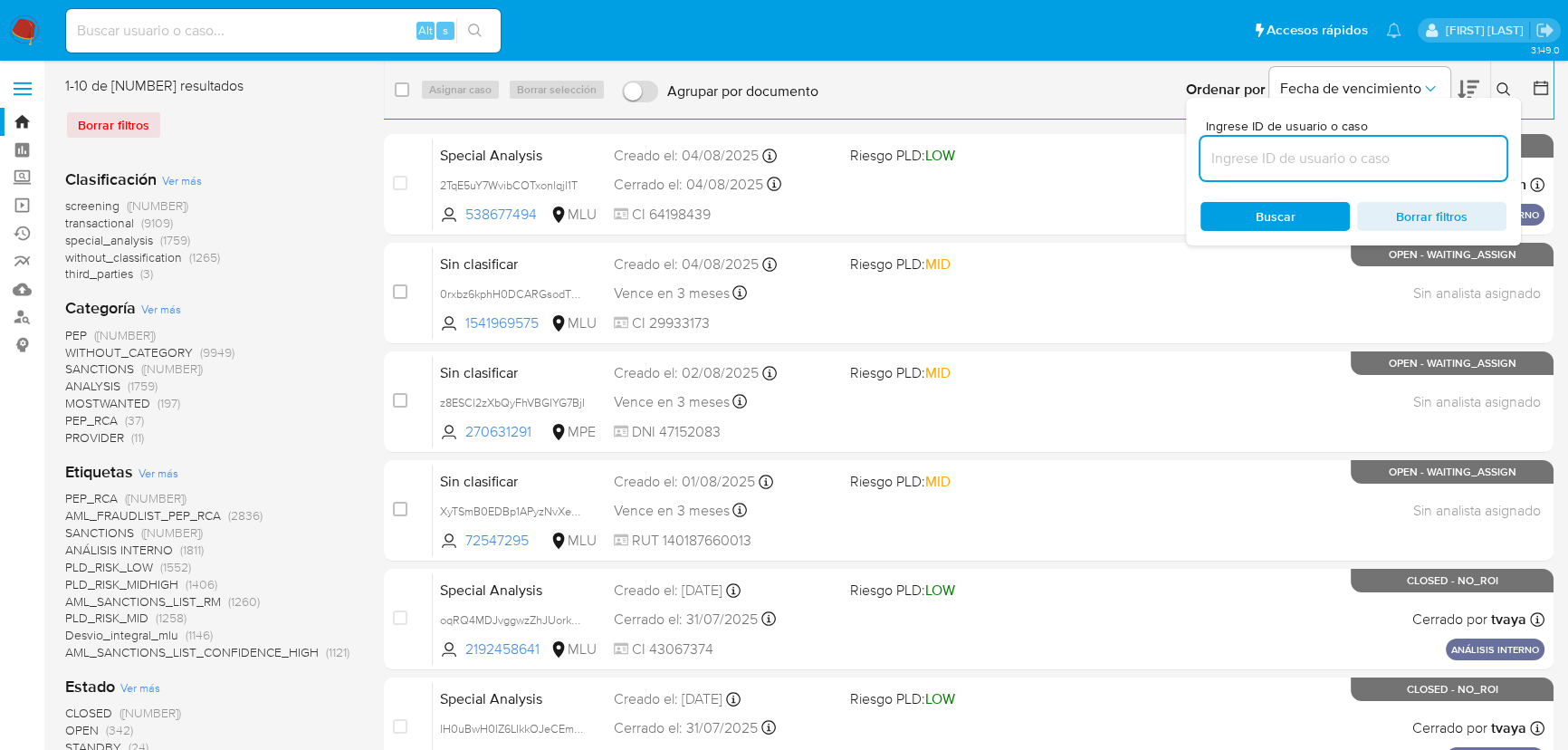 click at bounding box center (1353, 159) 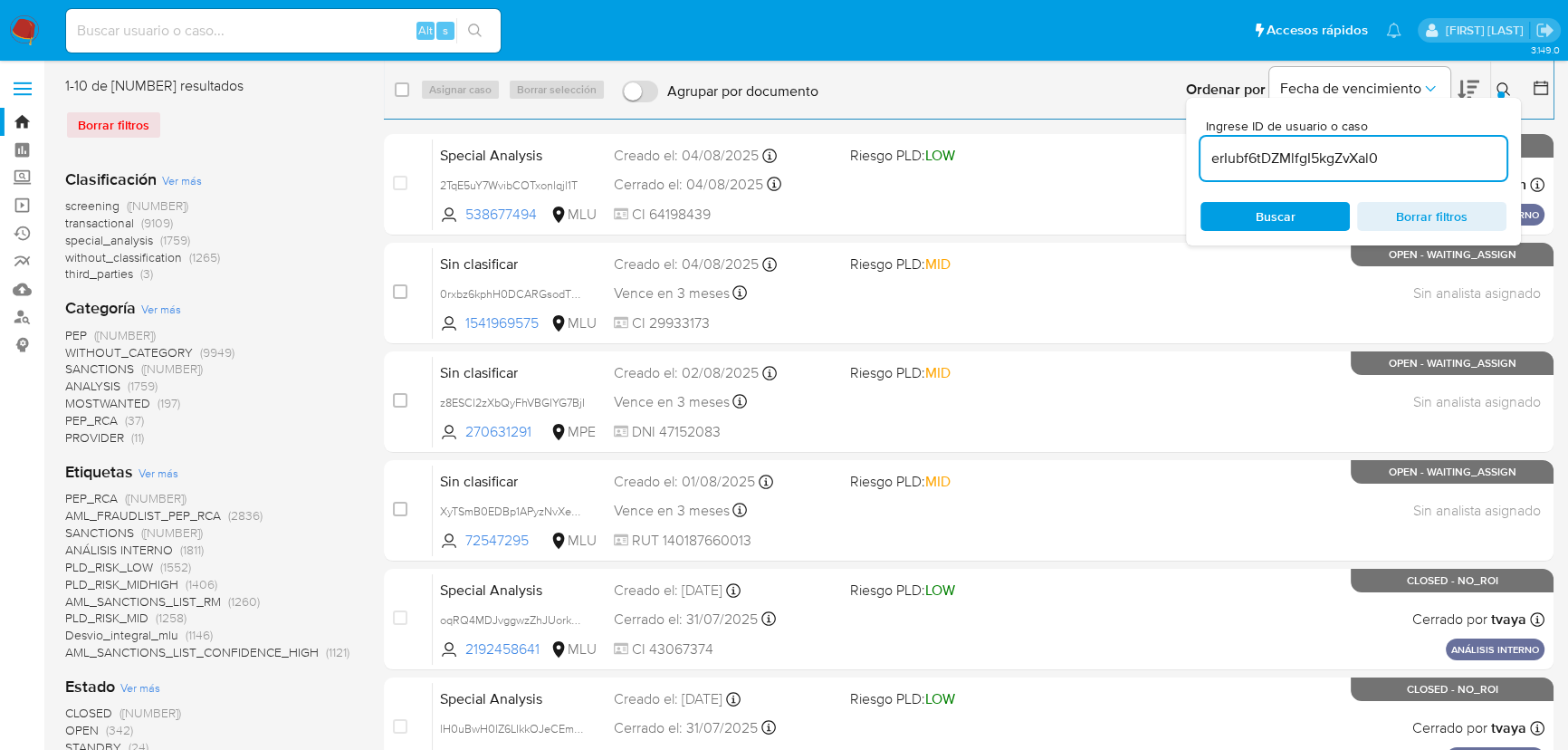 type on "erIubf6tDZMlfgI5kgZvXal0" 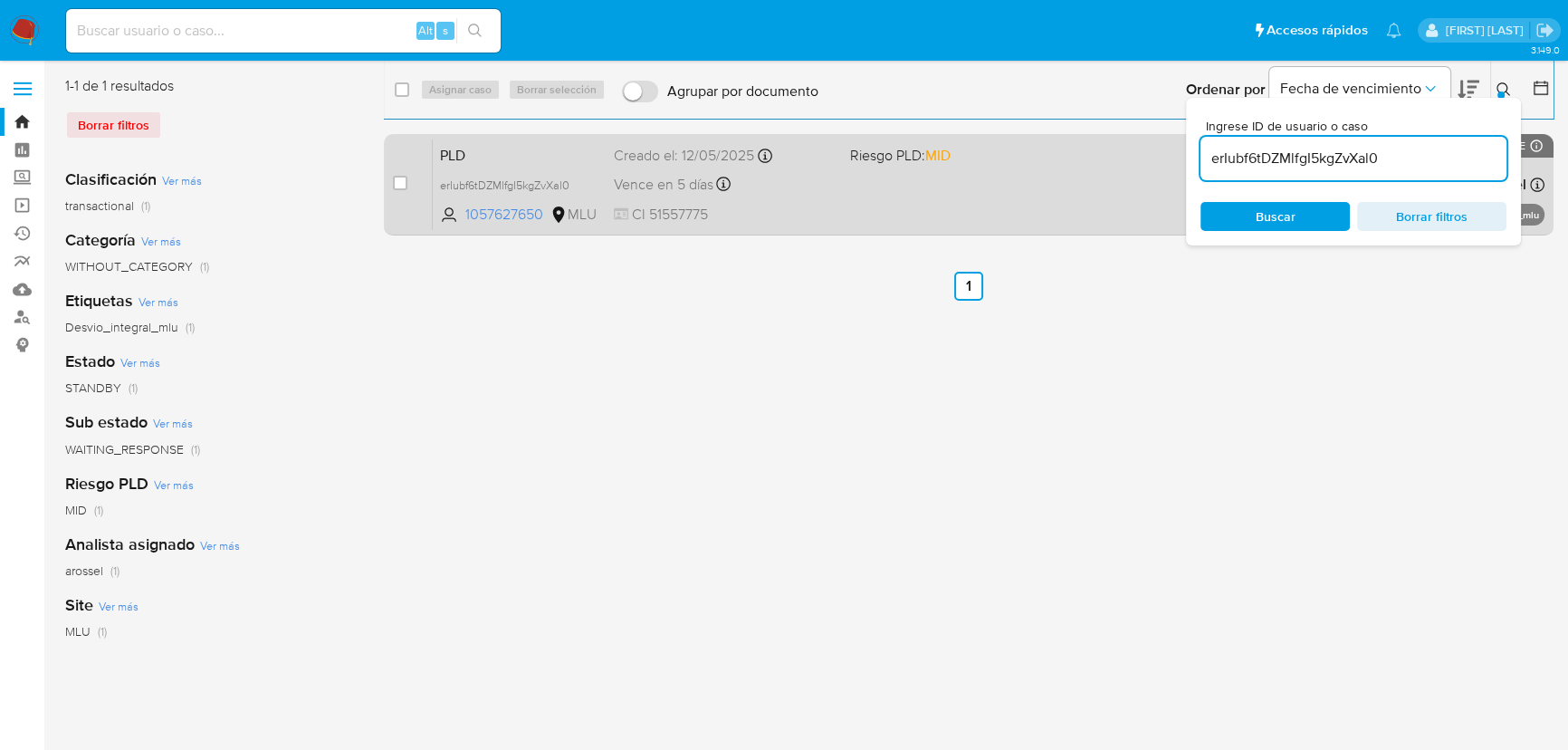 click at bounding box center (400, 183) 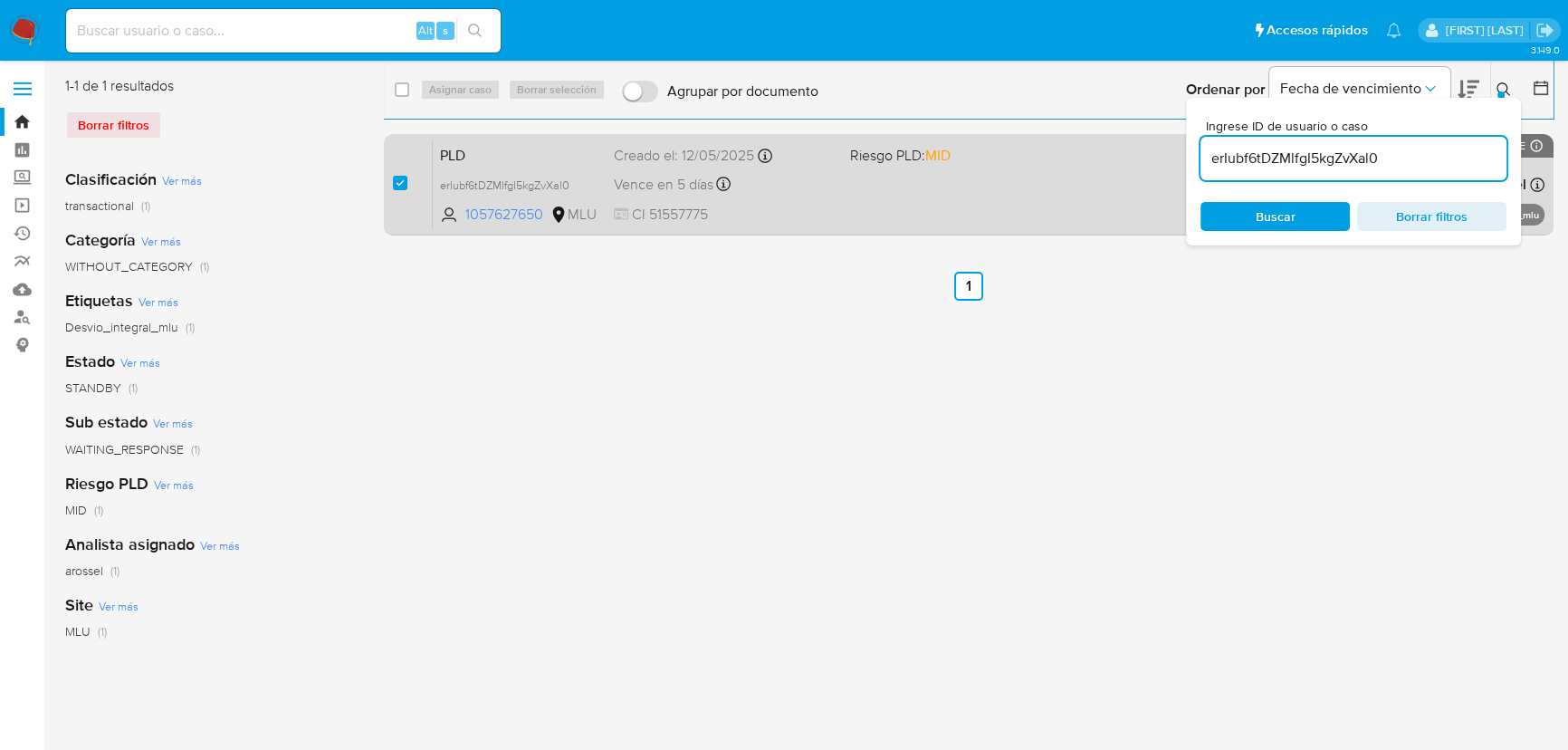checkbox on "true" 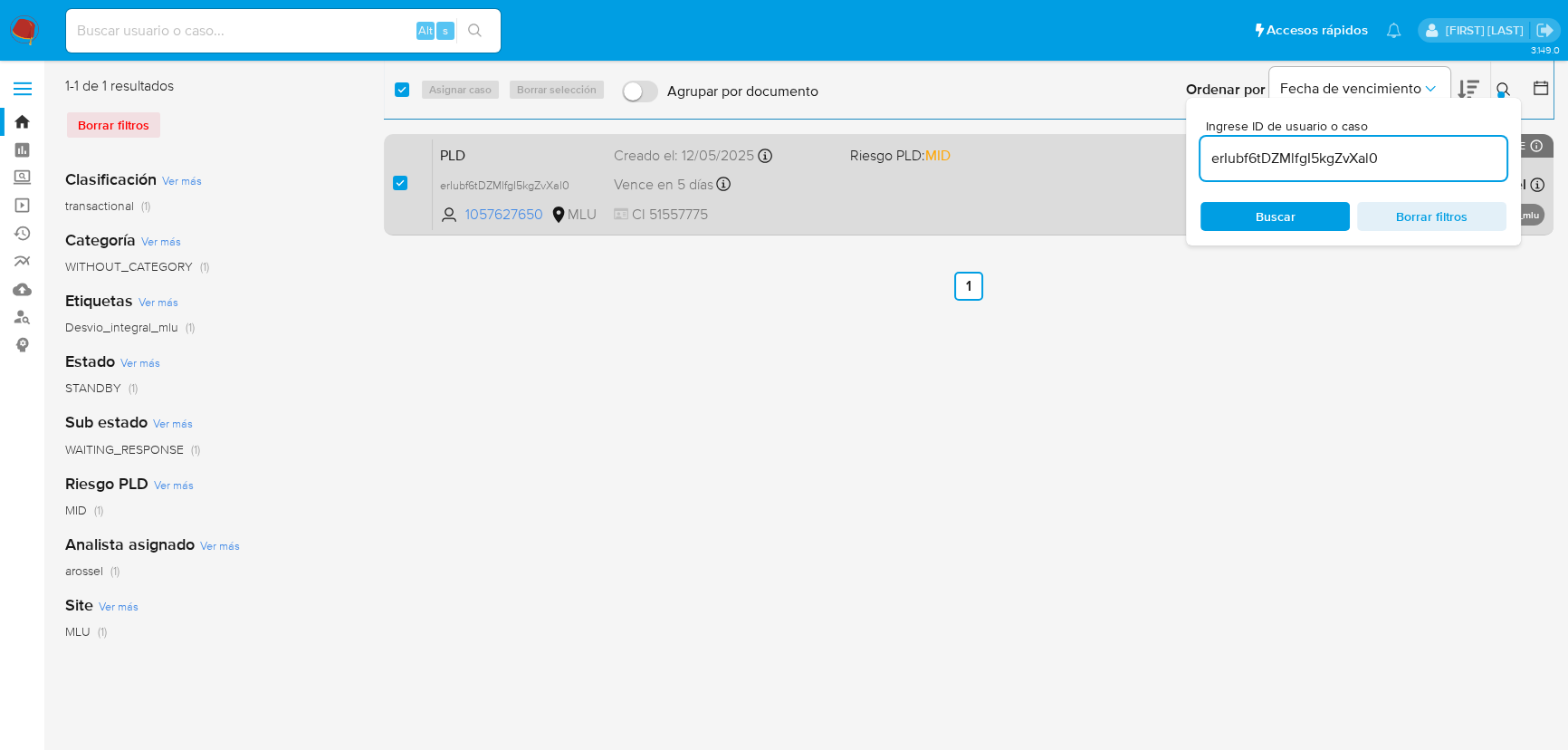 checkbox on "true" 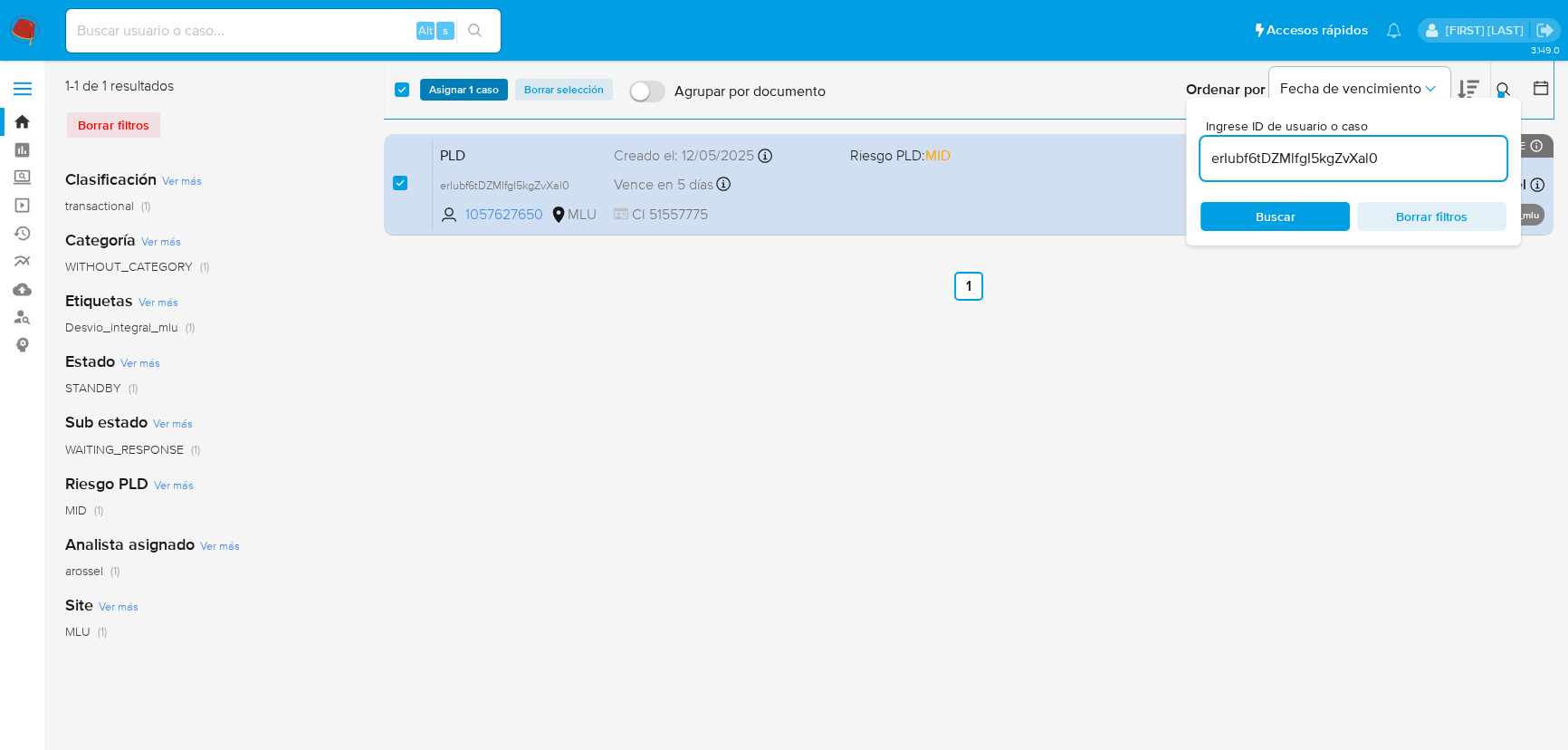 click on "Asignar 1 caso" at bounding box center (464, 90) 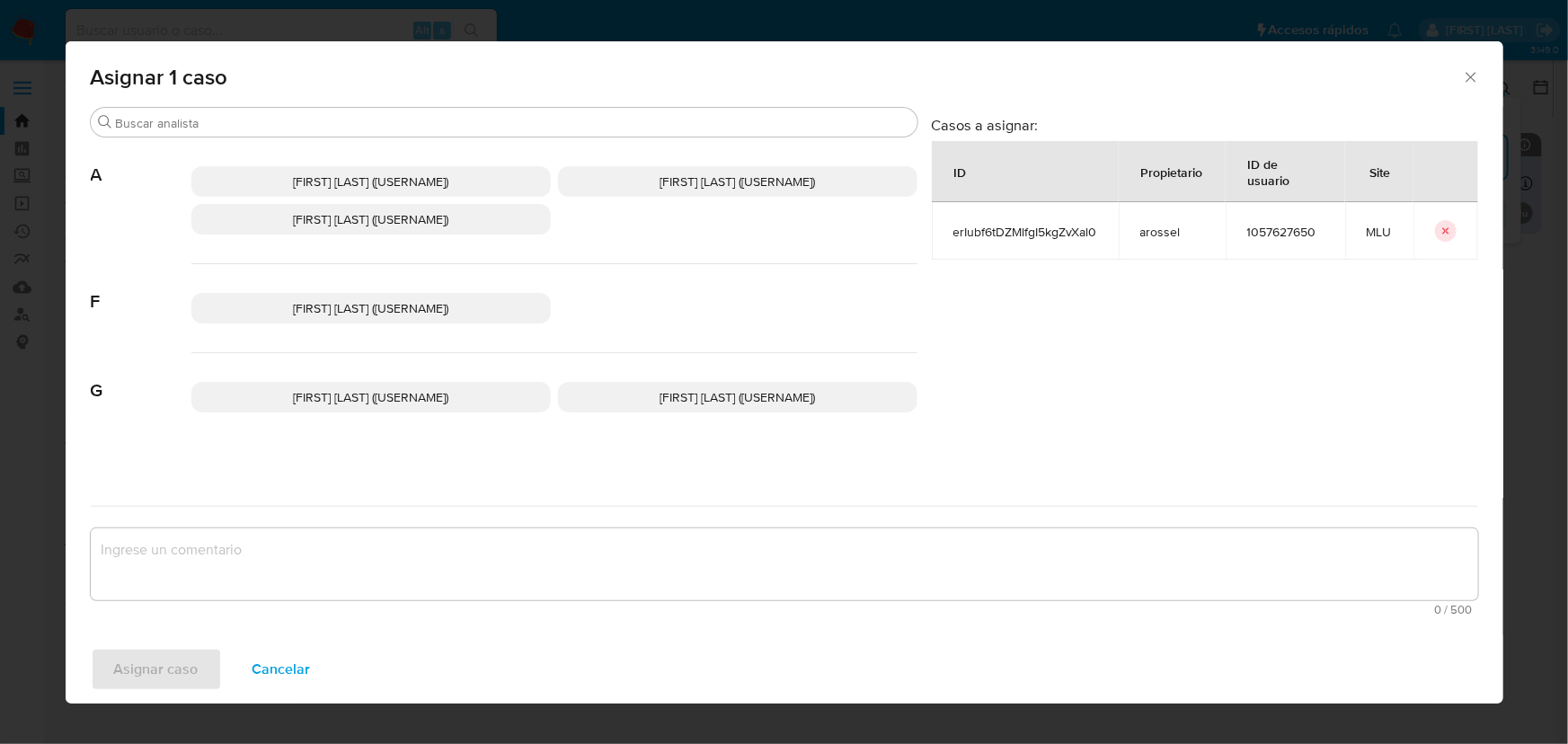 click on "Antonio Rossel (arossel)" at bounding box center [370, 219] 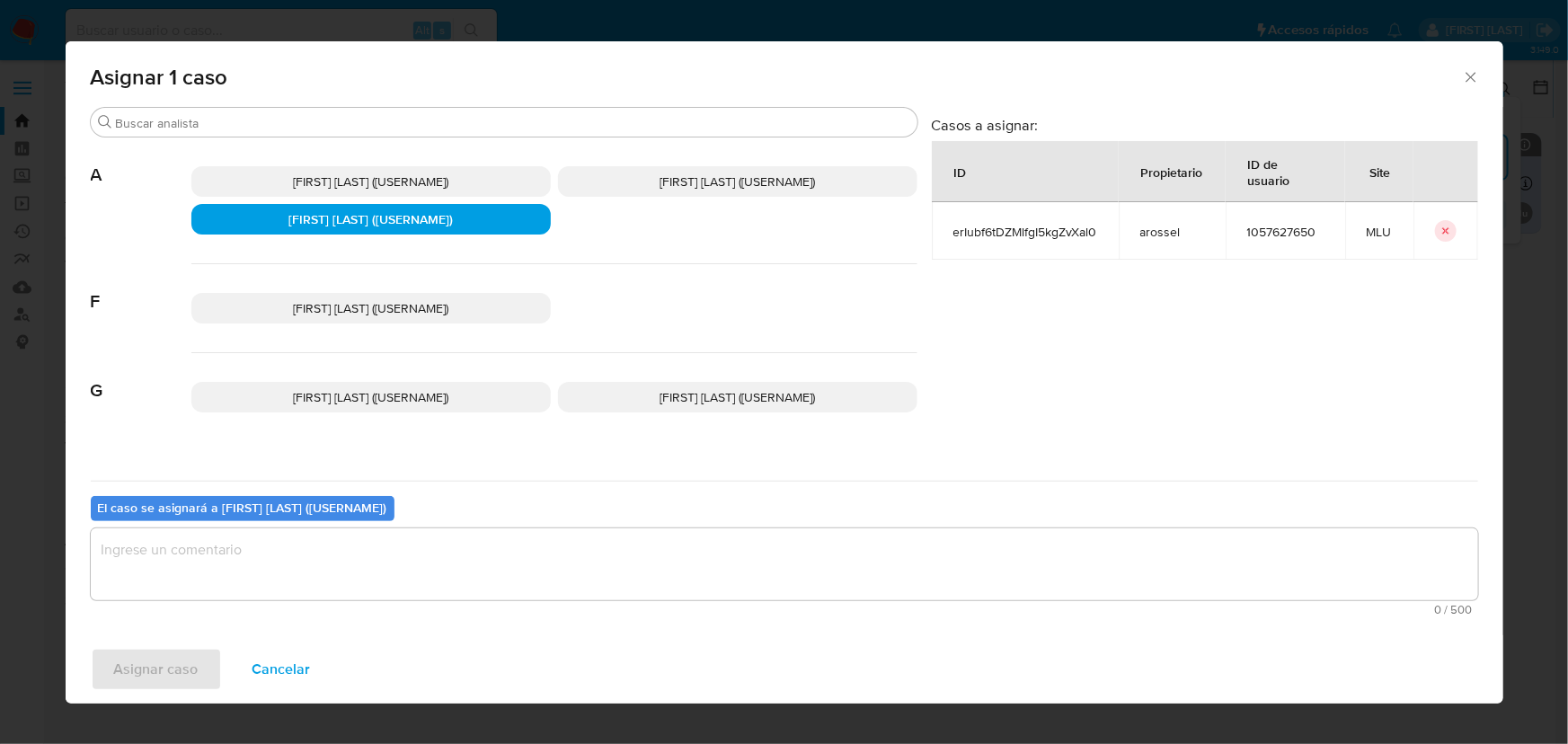 click at bounding box center [784, 564] 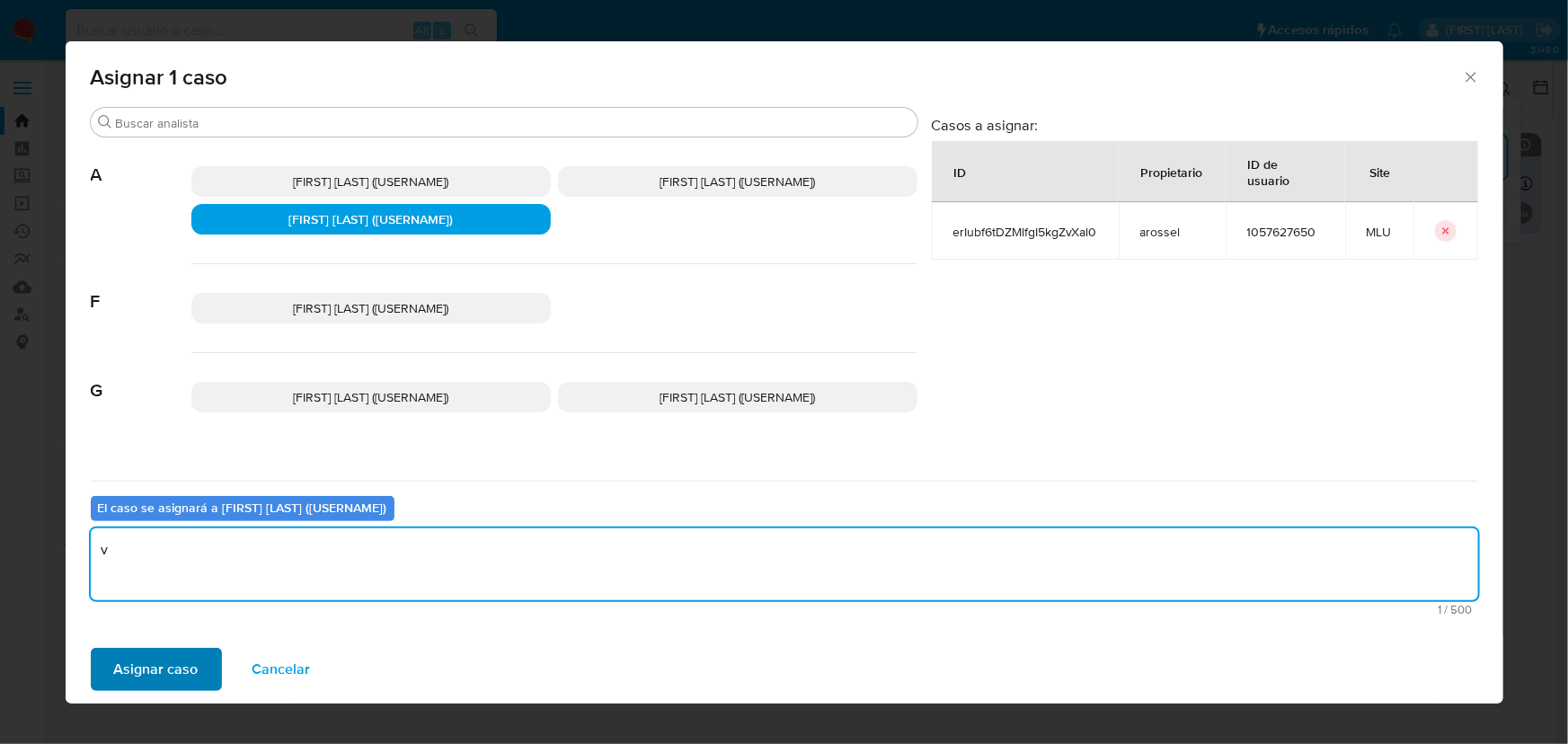 type on "v" 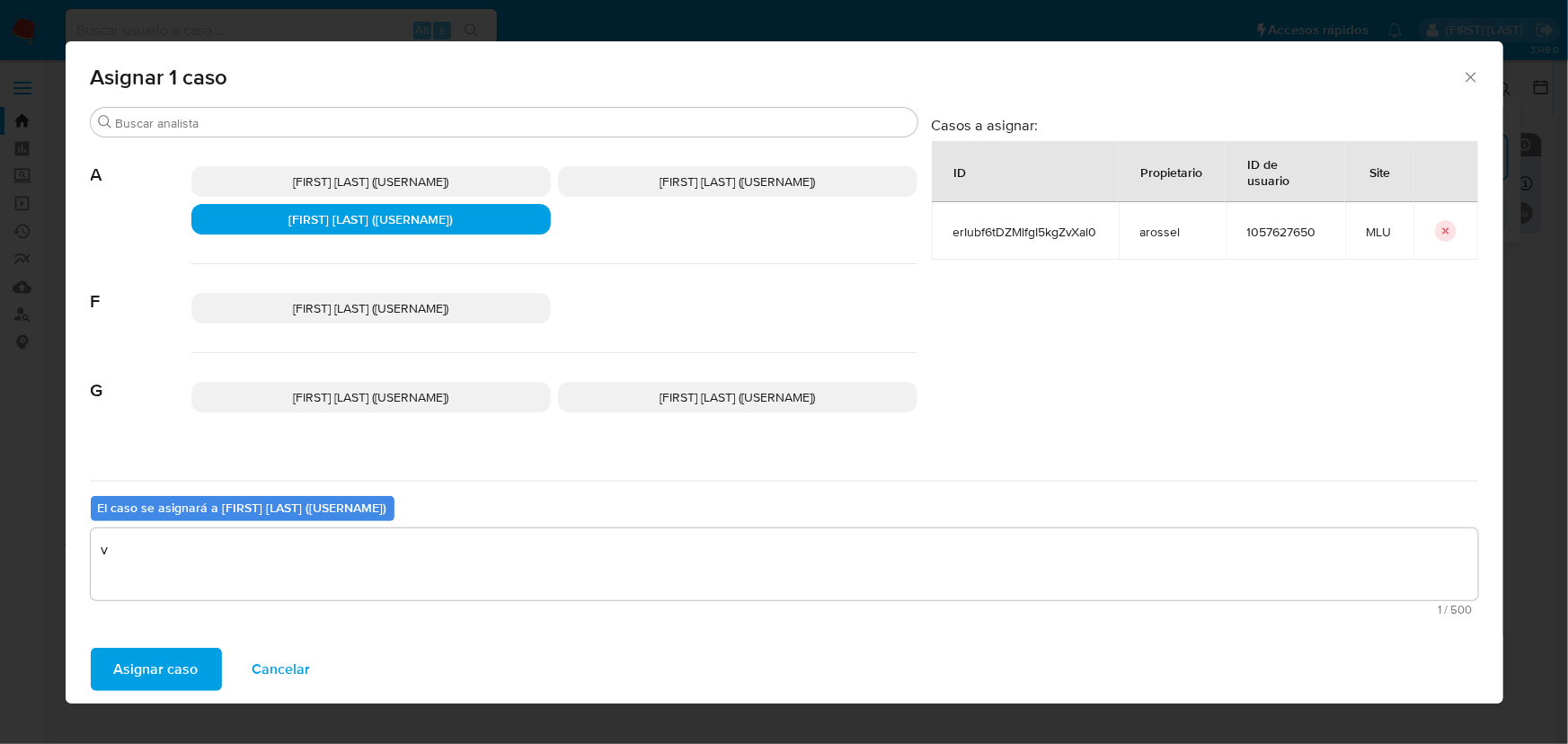click on "Asignar caso" at bounding box center [156, 669] 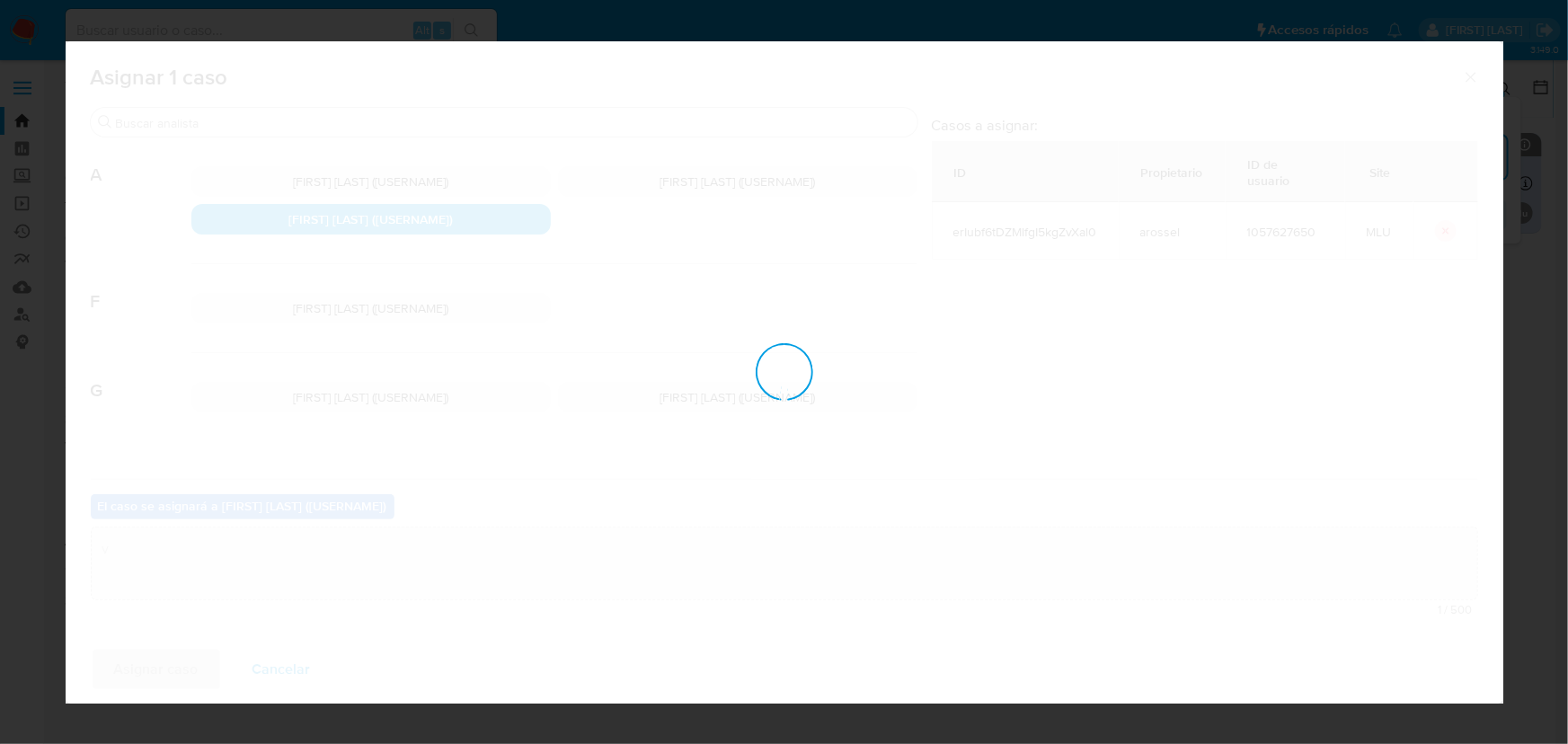 type 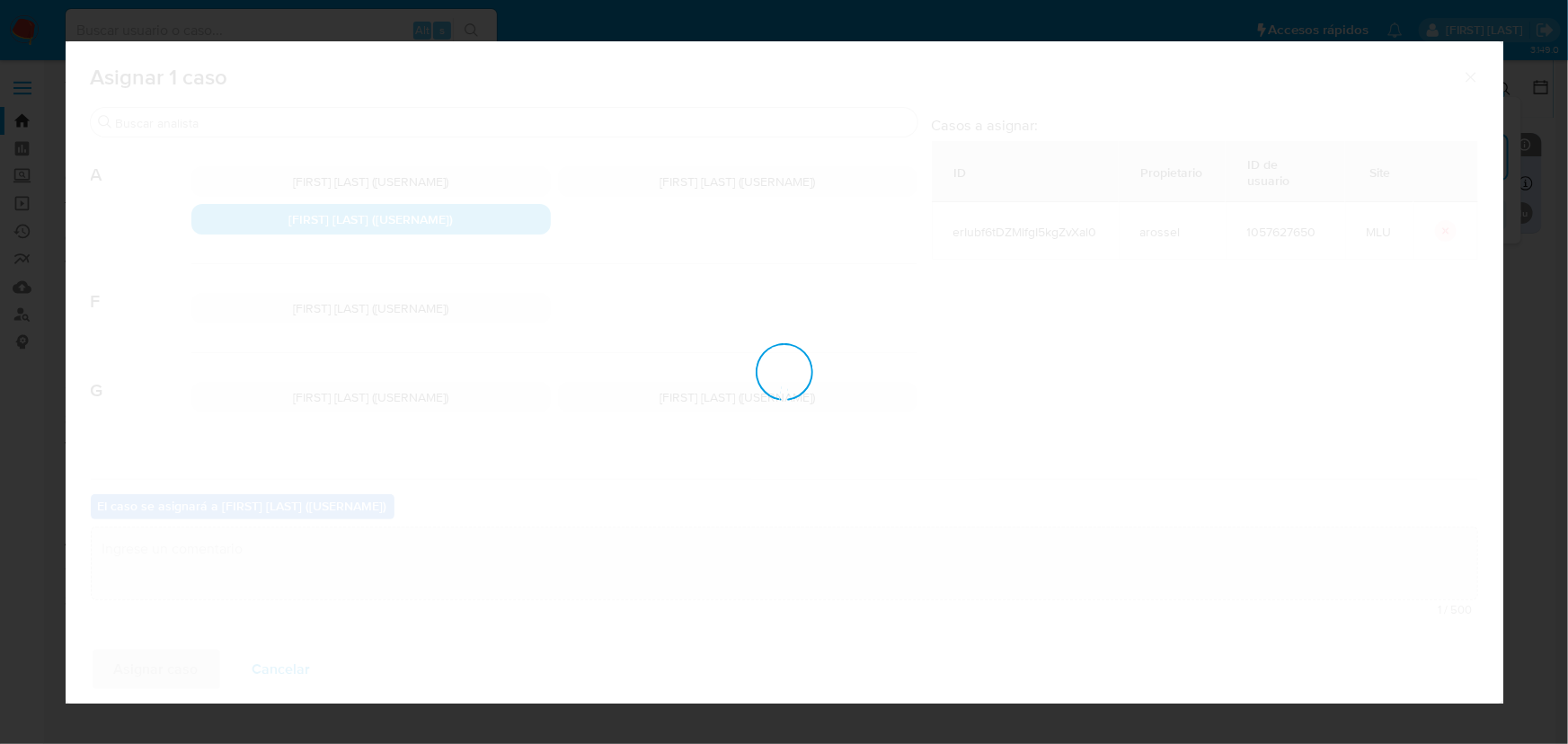 checkbox on "false" 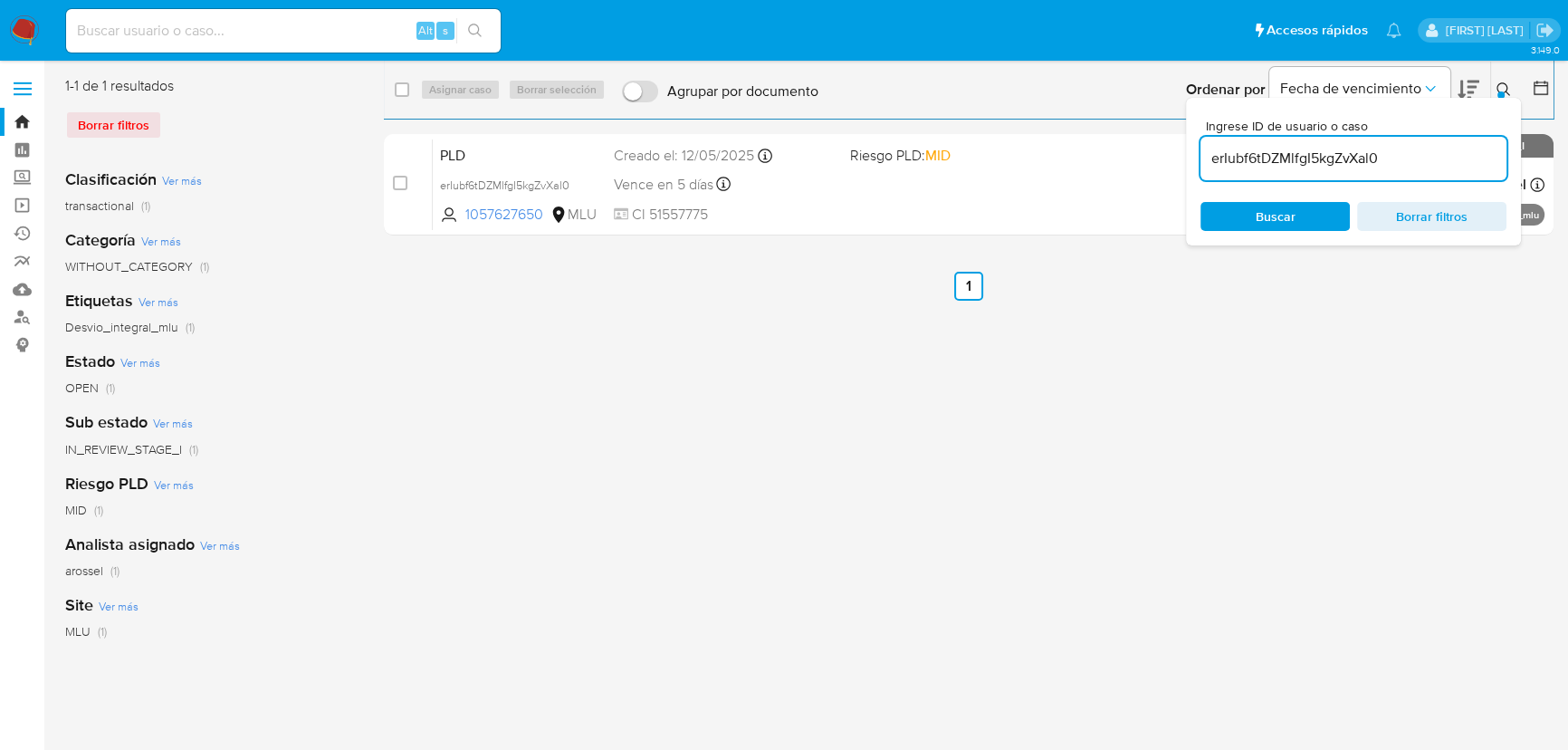 click on "select-all-cases-checkbox Asignar caso Borrar selección Agrupar por documento Ordenar por Fecha de vencimiento   No es posible ordenar los resultados mientras se encuentren agrupados. Ingrese ID de usuario o caso erIubf6tDZMlfgI5kgZvXal0 Buscar Borrar filtros case-item-checkbox   No es posible asignar el caso PLD erIubf6tDZMlfgI5kgZvXal0 1057627650 MLU Riesgo PLD:  MID Creado el: 12/05/2025   Creado el: 12/05/2025 06:34:34 Vence en 5 días   Vence el 10/08/2025 06:34:34 CI   51557775 Asignado a   arossel   Asignado el: 23/07/2025 17:03:06 Desvio_integral_mlu OPEN - IN_REVIEW_STAGE_I  Anterior 1 Siguiente" at bounding box center [969, 466] 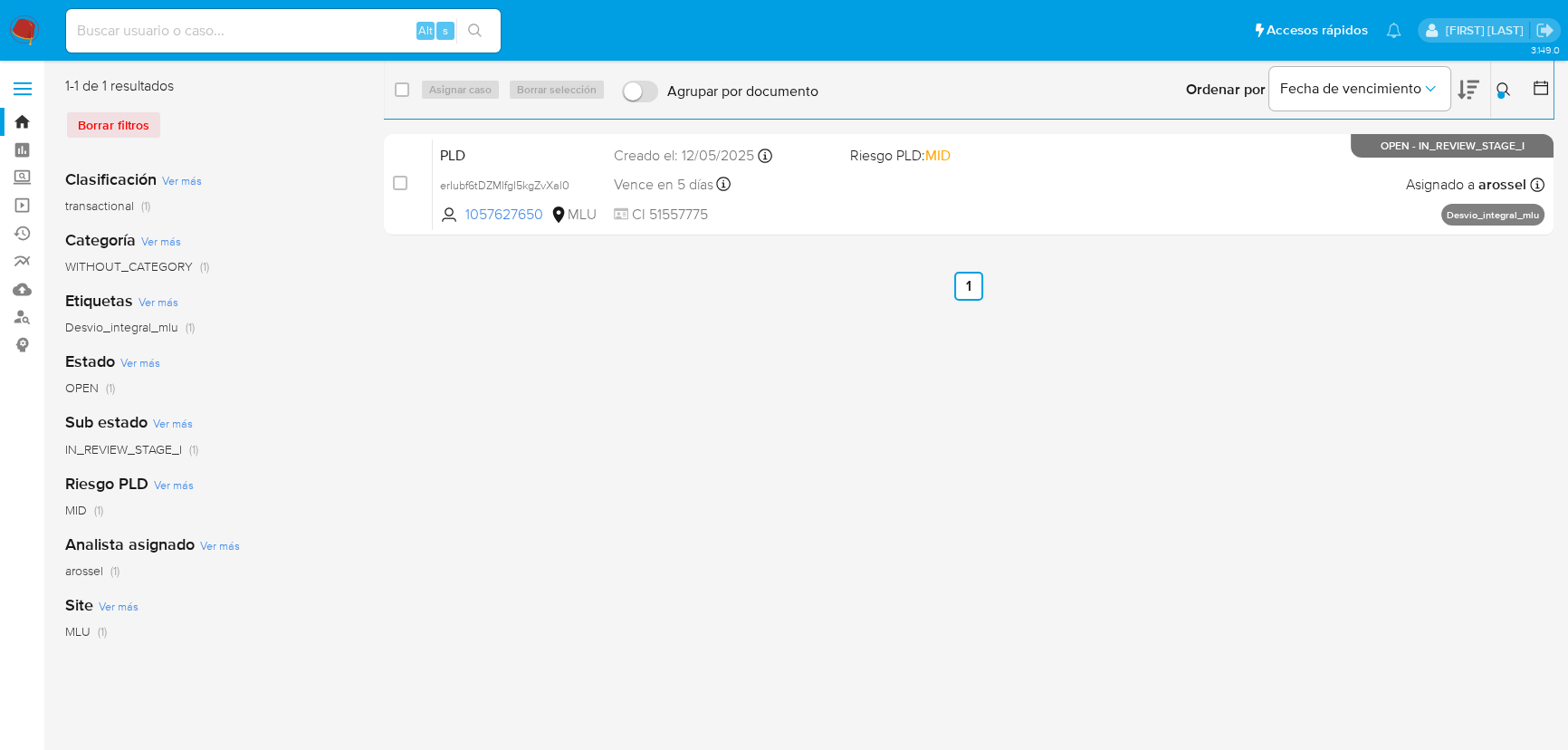 click on "select-all-cases-checkbox Asignar caso Borrar selección Agrupar por documento Ordenar por Fecha de vencimiento   No es posible ordenar los resultados mientras se encuentren agrupados. Ingrese ID de usuario o caso erIubf6tDZMlfgI5kgZvXal0 Buscar Borrar filtros case-item-checkbox   No es posible asignar el caso PLD erIubf6tDZMlfgI5kgZvXal0 1057627650 MLU Riesgo PLD:  MID Creado el: 12/05/2025   Creado el: 12/05/2025 06:34:34 Vence en 5 días   Vence el 10/08/2025 06:34:34 CI   51557775 Asignado a   arossel   Asignado el: 23/07/2025 17:03:06 Desvio_integral_mlu OPEN - IN_REVIEW_STAGE_I  Anterior 1 Siguiente" at bounding box center (969, 466) 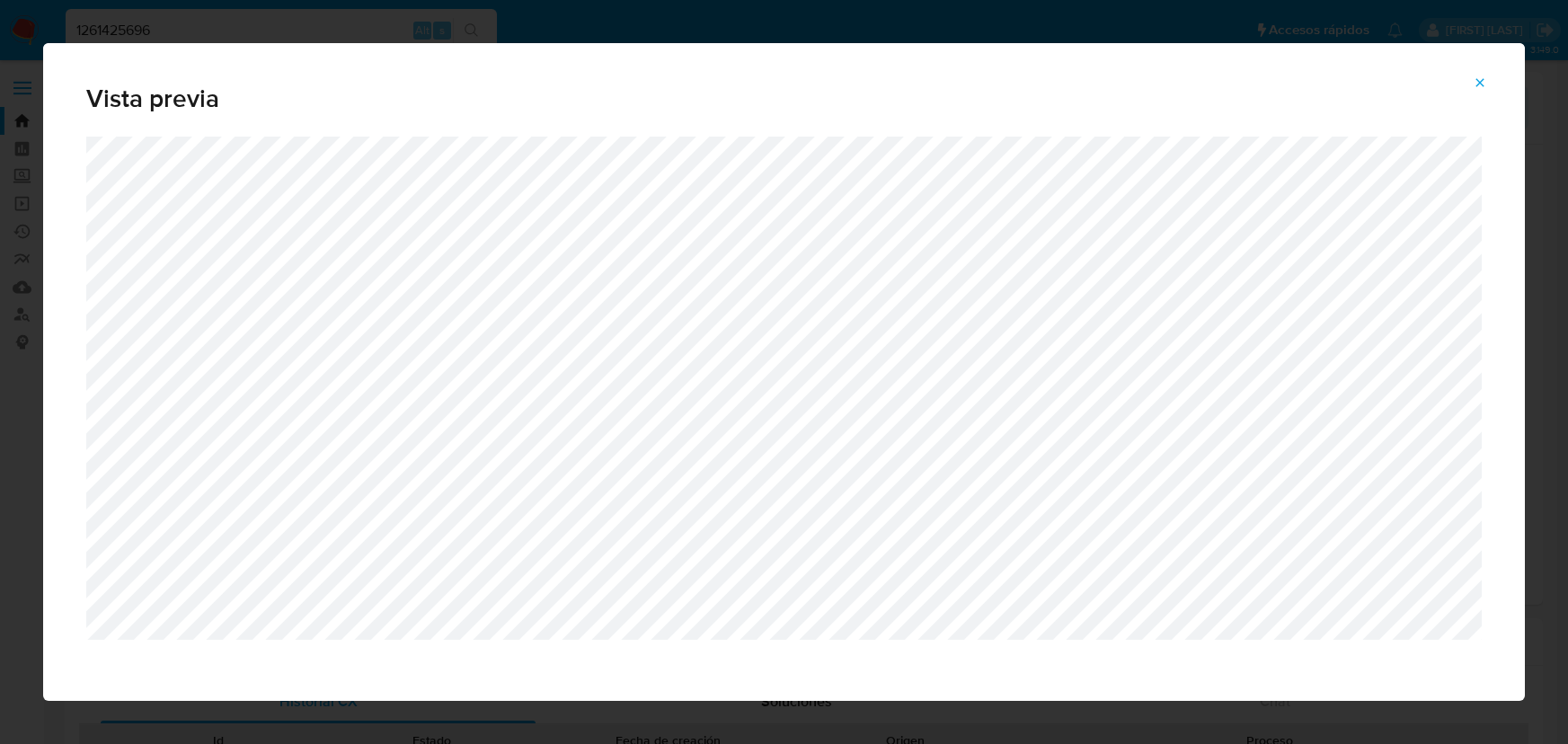 select on "10" 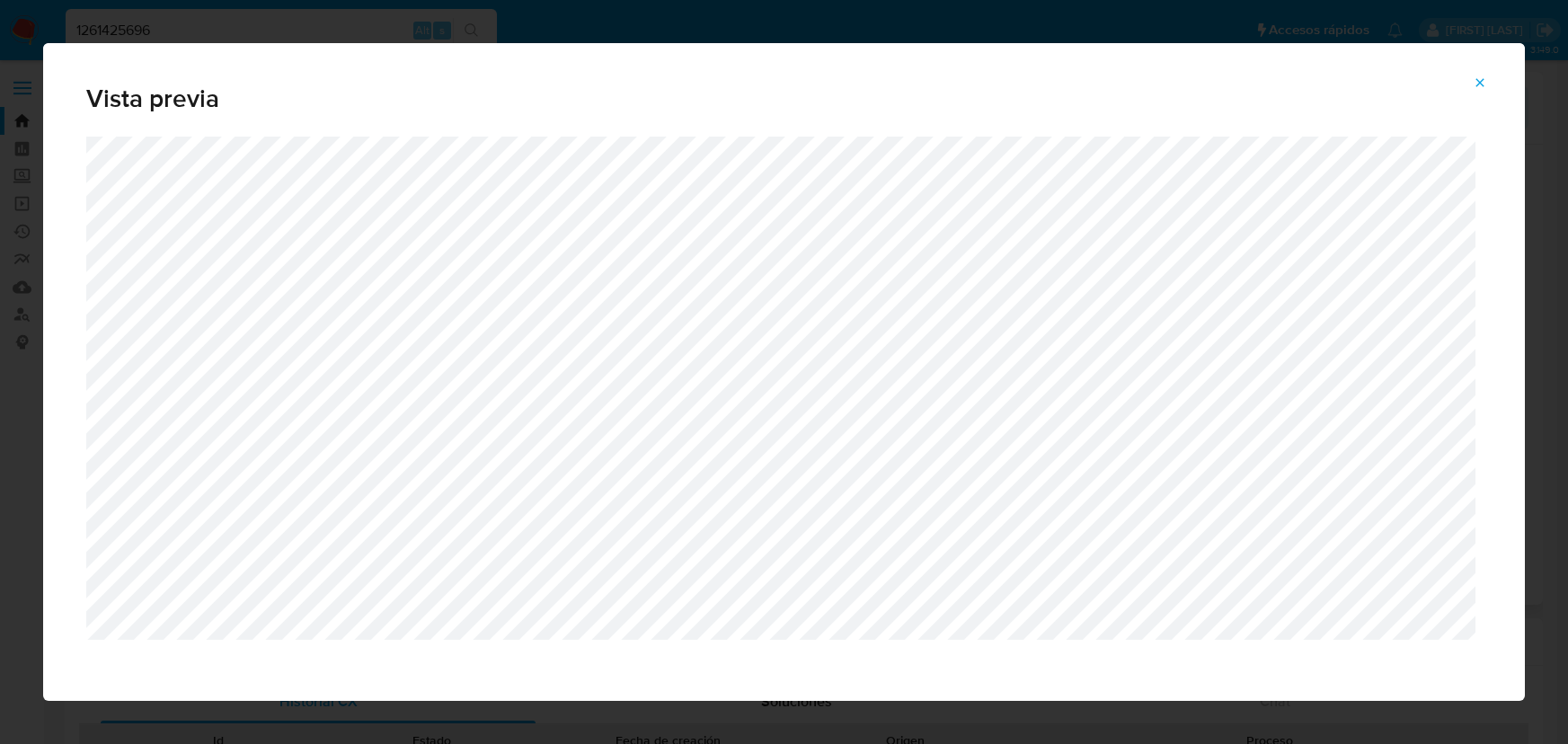 scroll, scrollTop: 0, scrollLeft: 0, axis: both 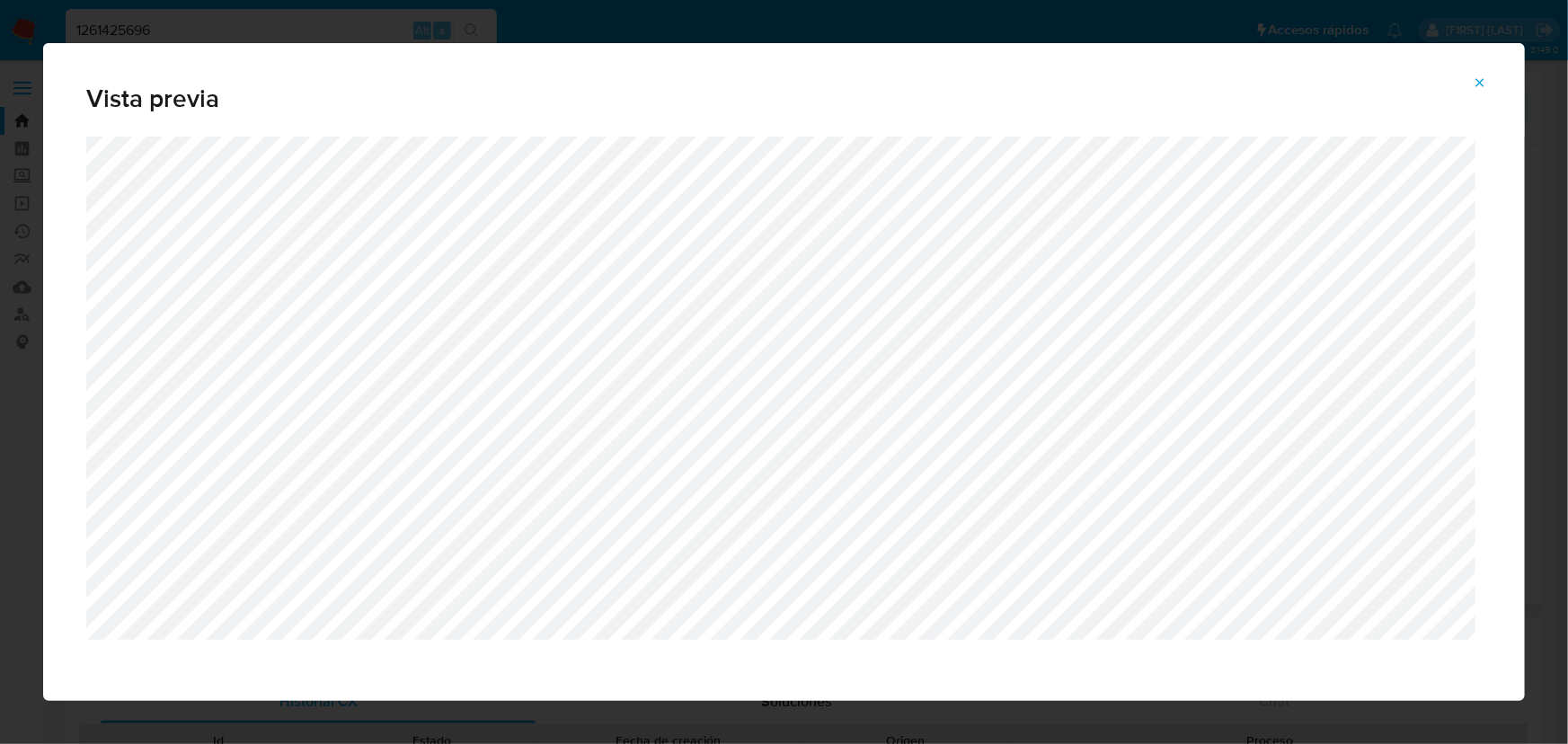 click at bounding box center (1480, 83) 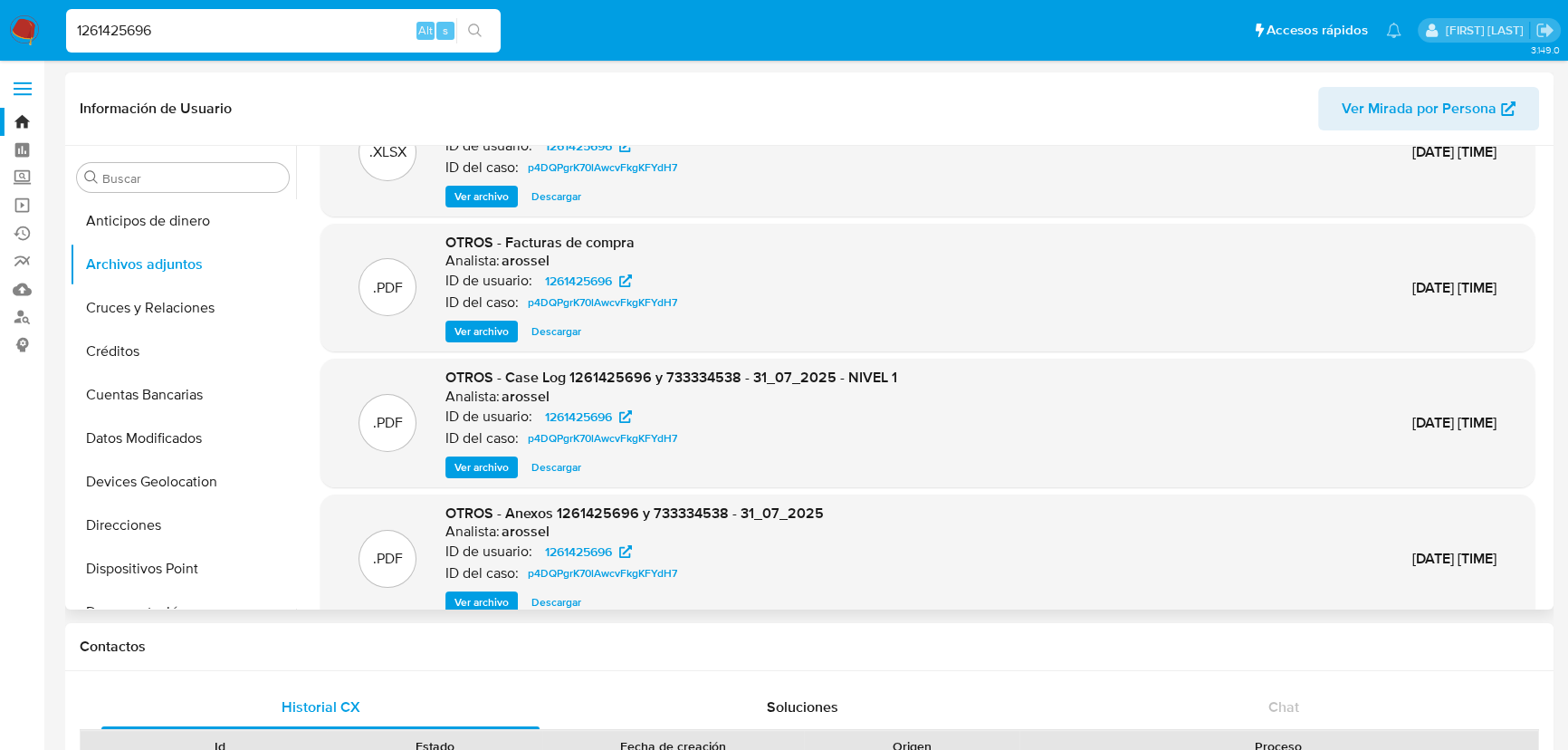 click on "1261425696" at bounding box center [283, 31] 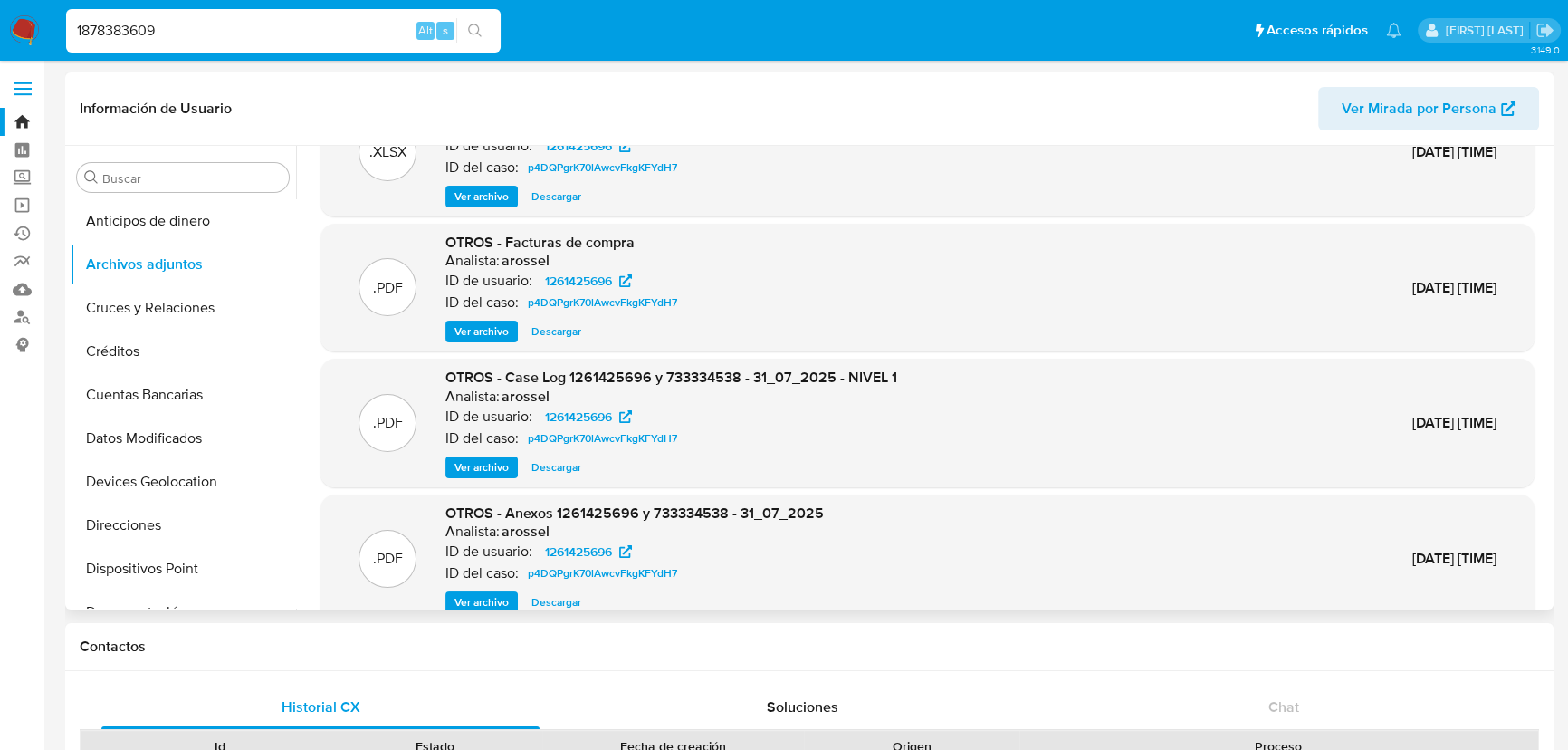 type on "1878383609" 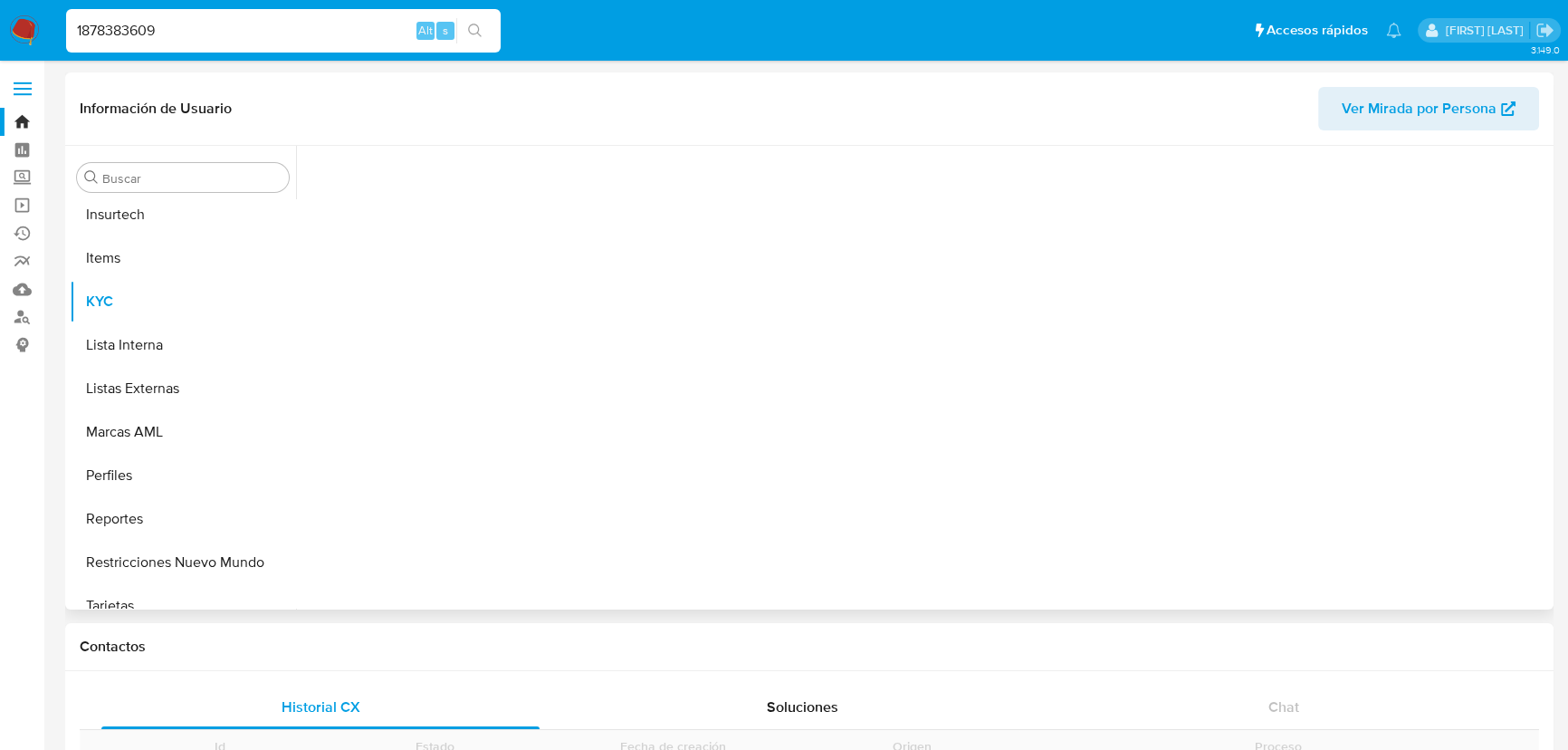 scroll, scrollTop: 764, scrollLeft: 0, axis: vertical 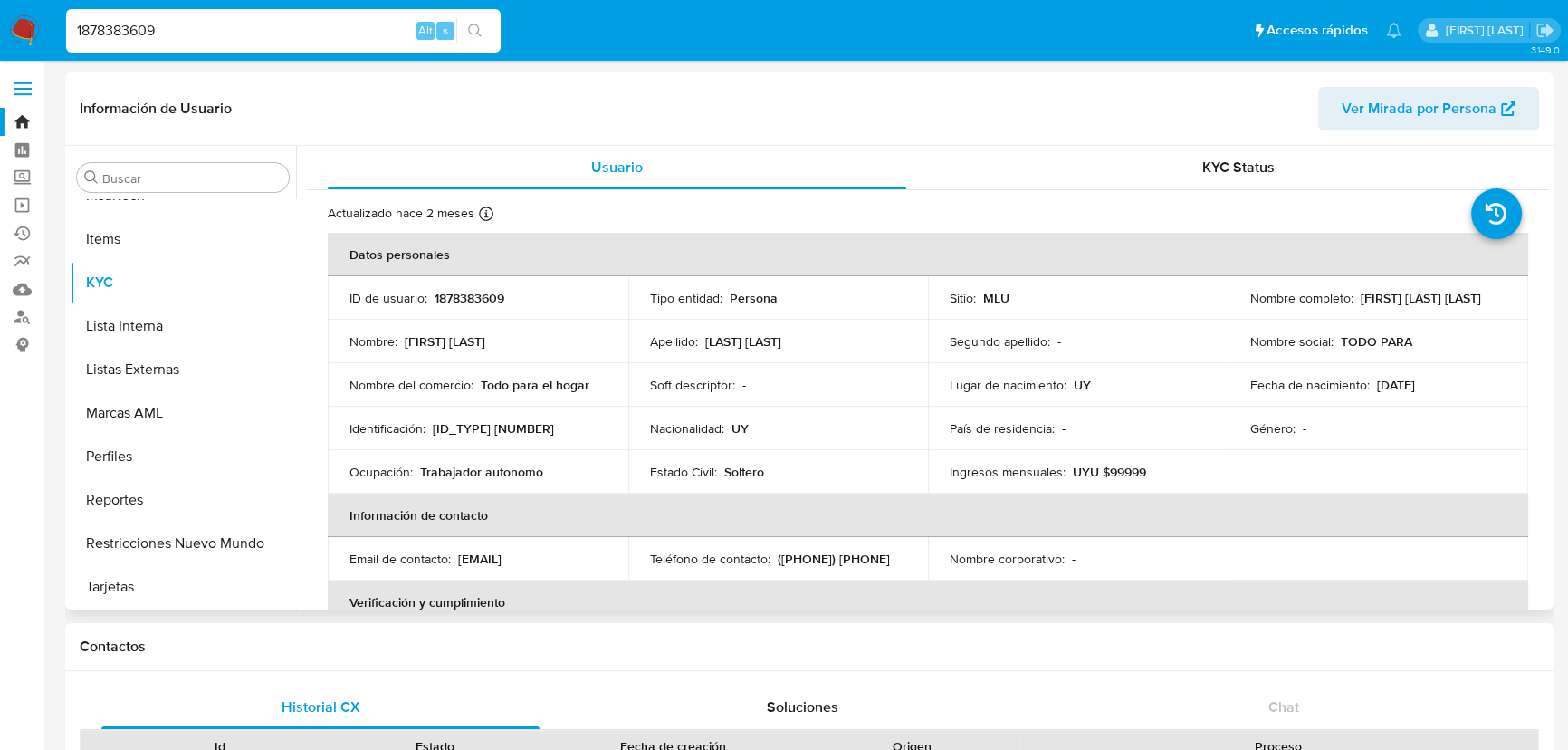 select on "10" 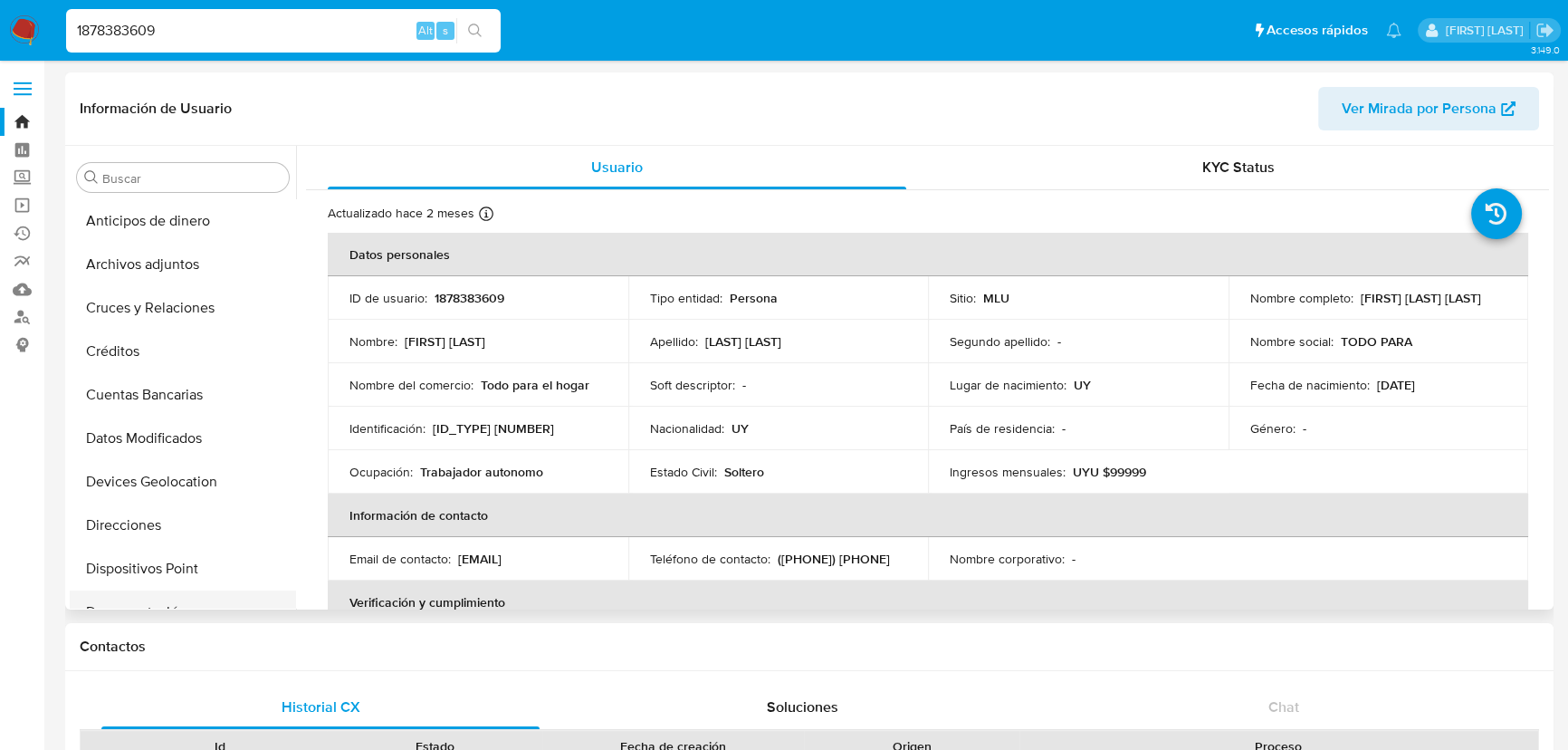 scroll, scrollTop: 0, scrollLeft: 0, axis: both 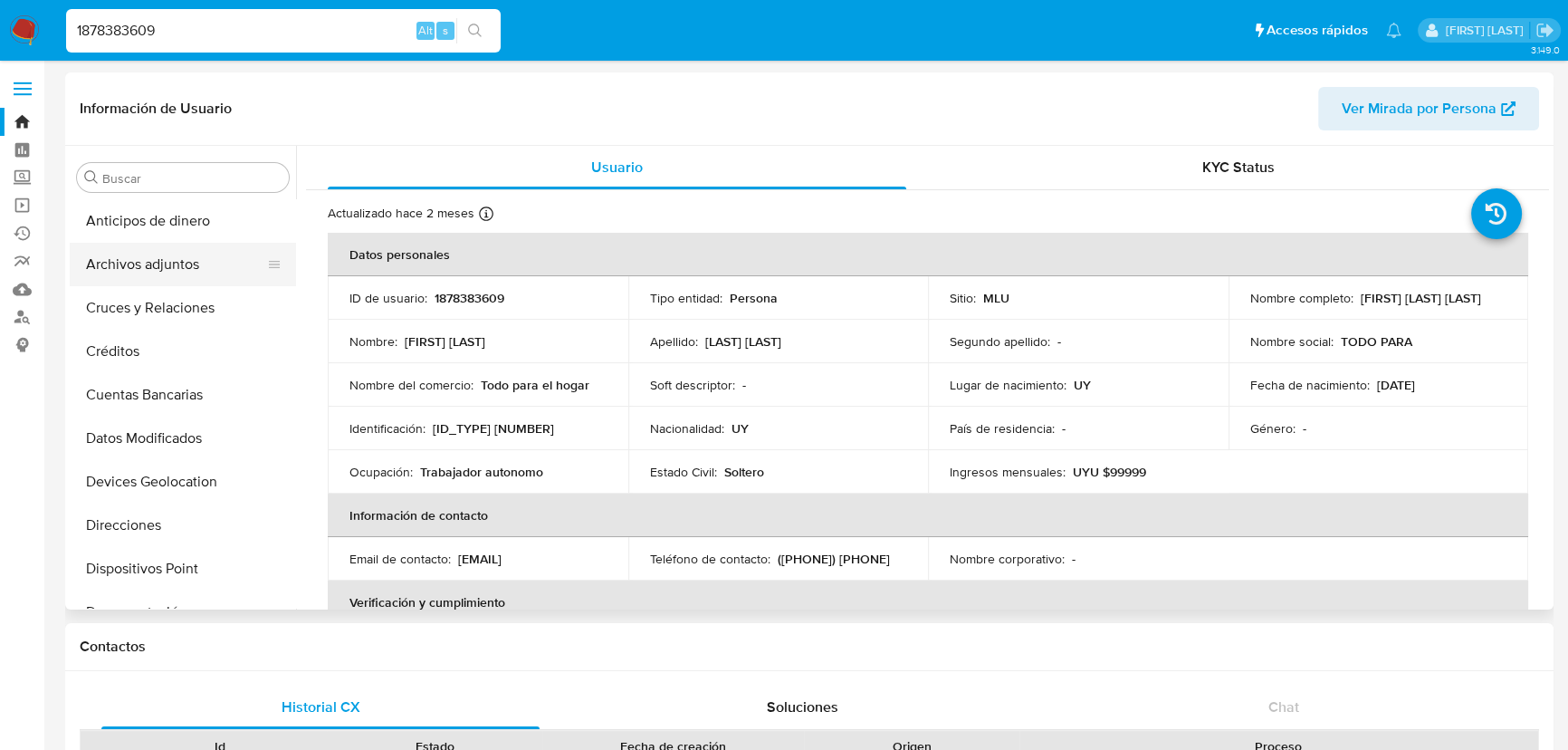 click on "Archivos adjuntos" at bounding box center [176, 264] 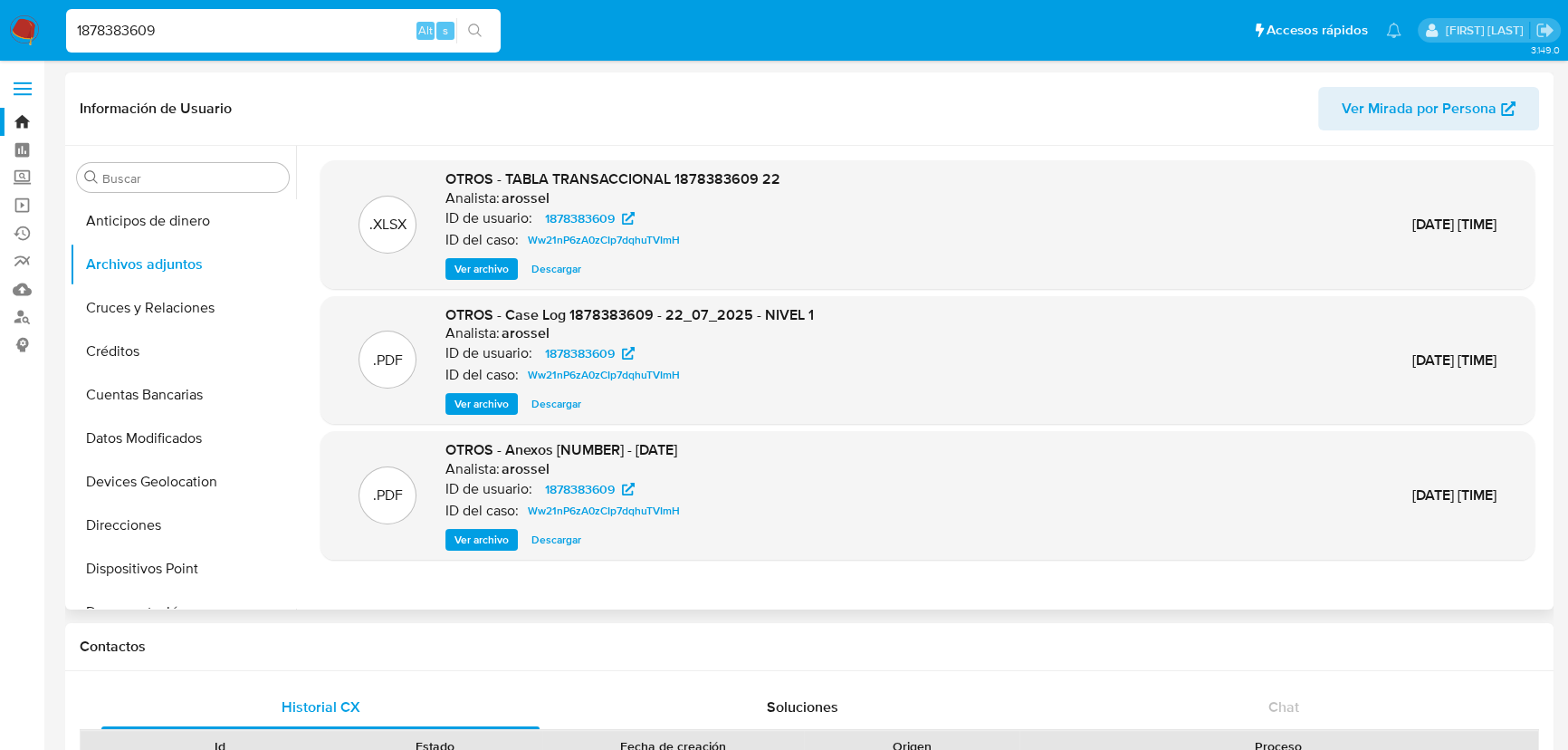 click on "Ver archivo" at bounding box center [482, 404] 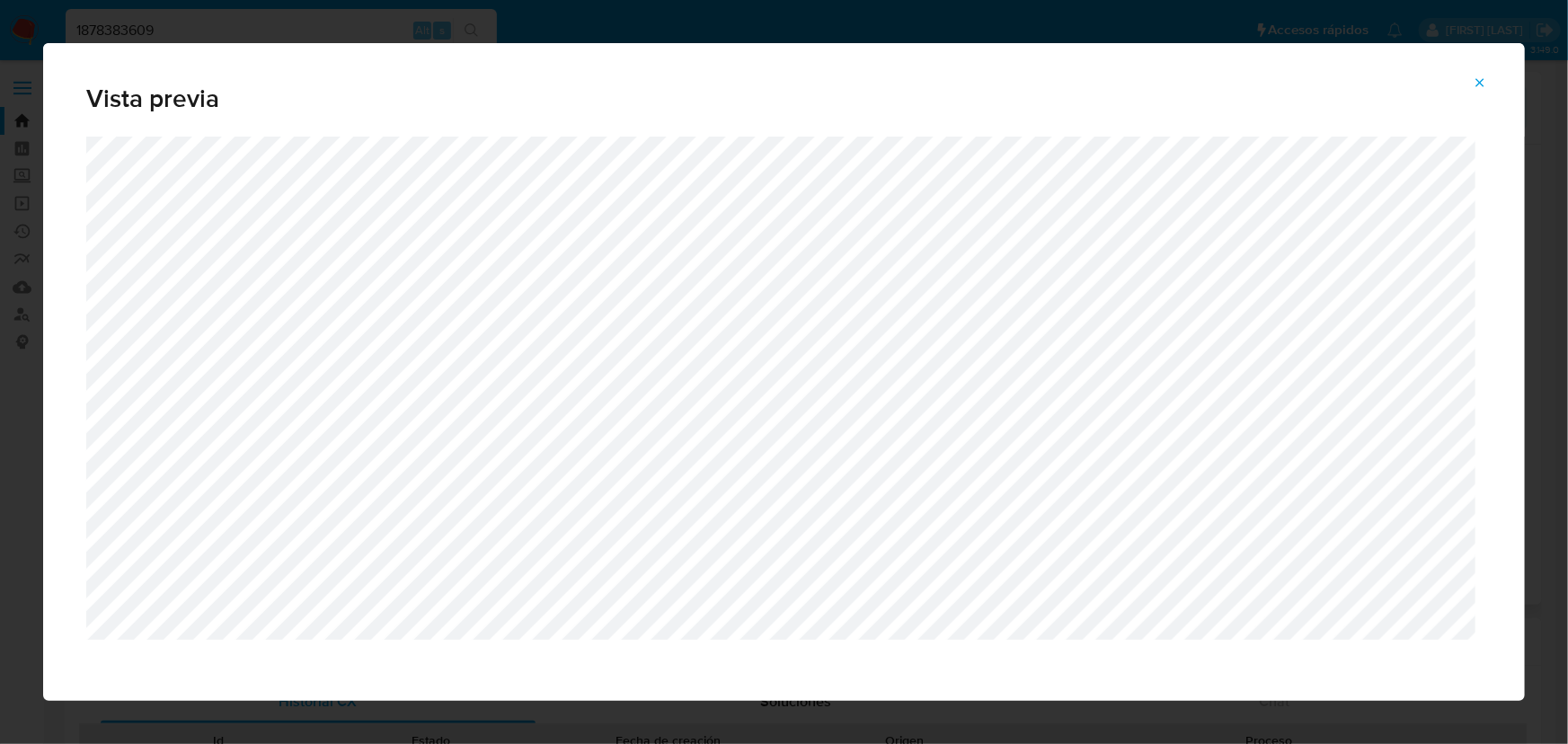 click 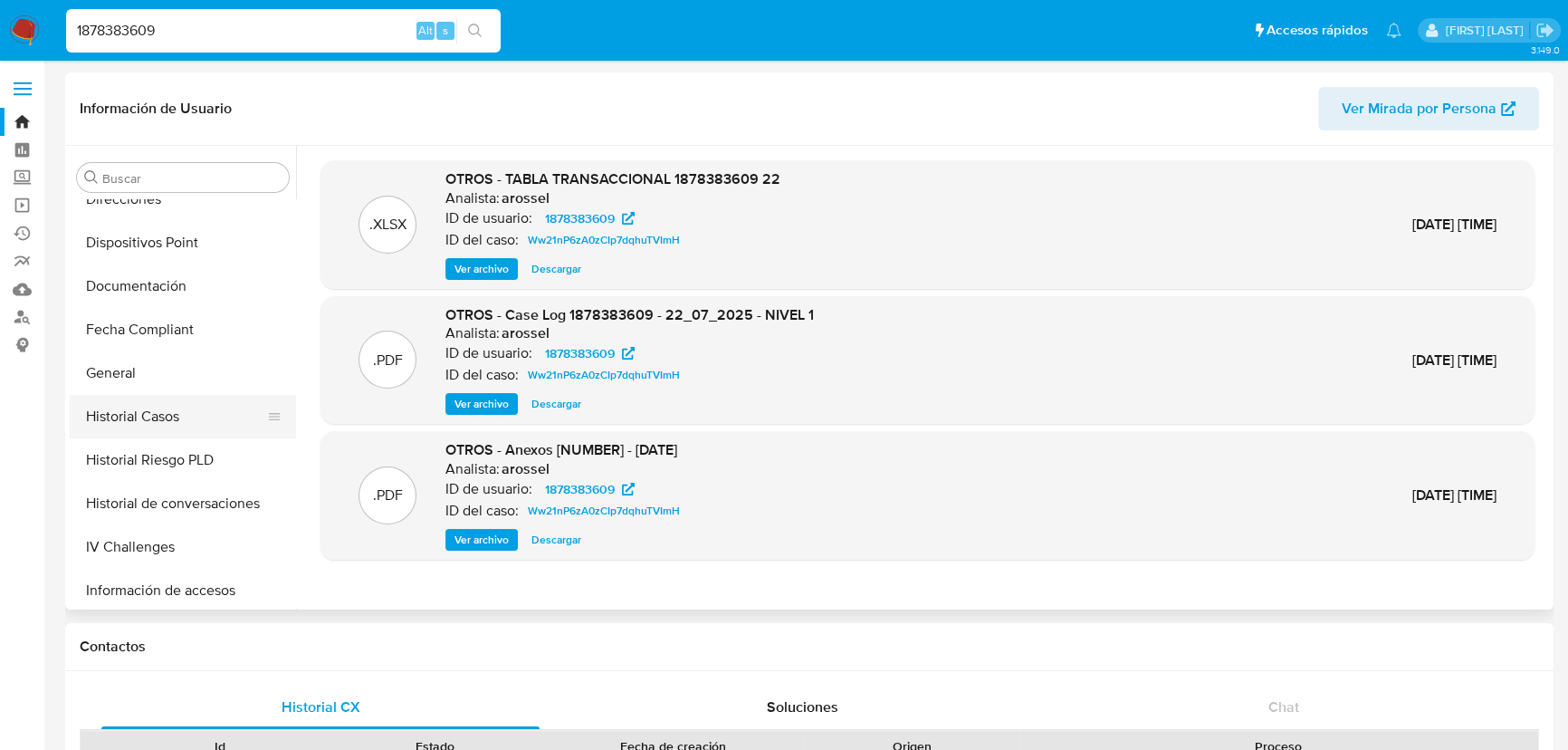 scroll, scrollTop: 329, scrollLeft: 0, axis: vertical 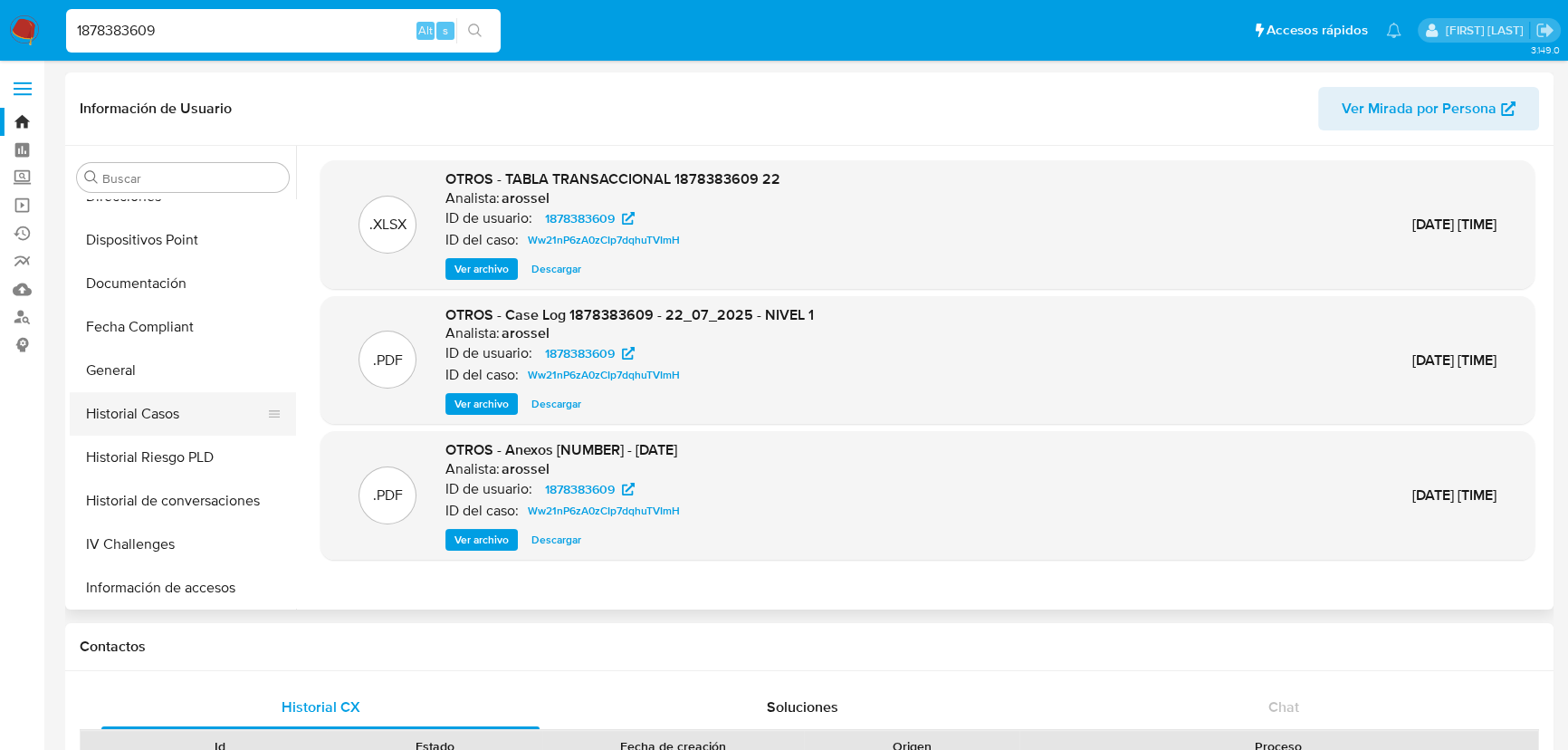 click on "Historial Casos" at bounding box center [176, 414] 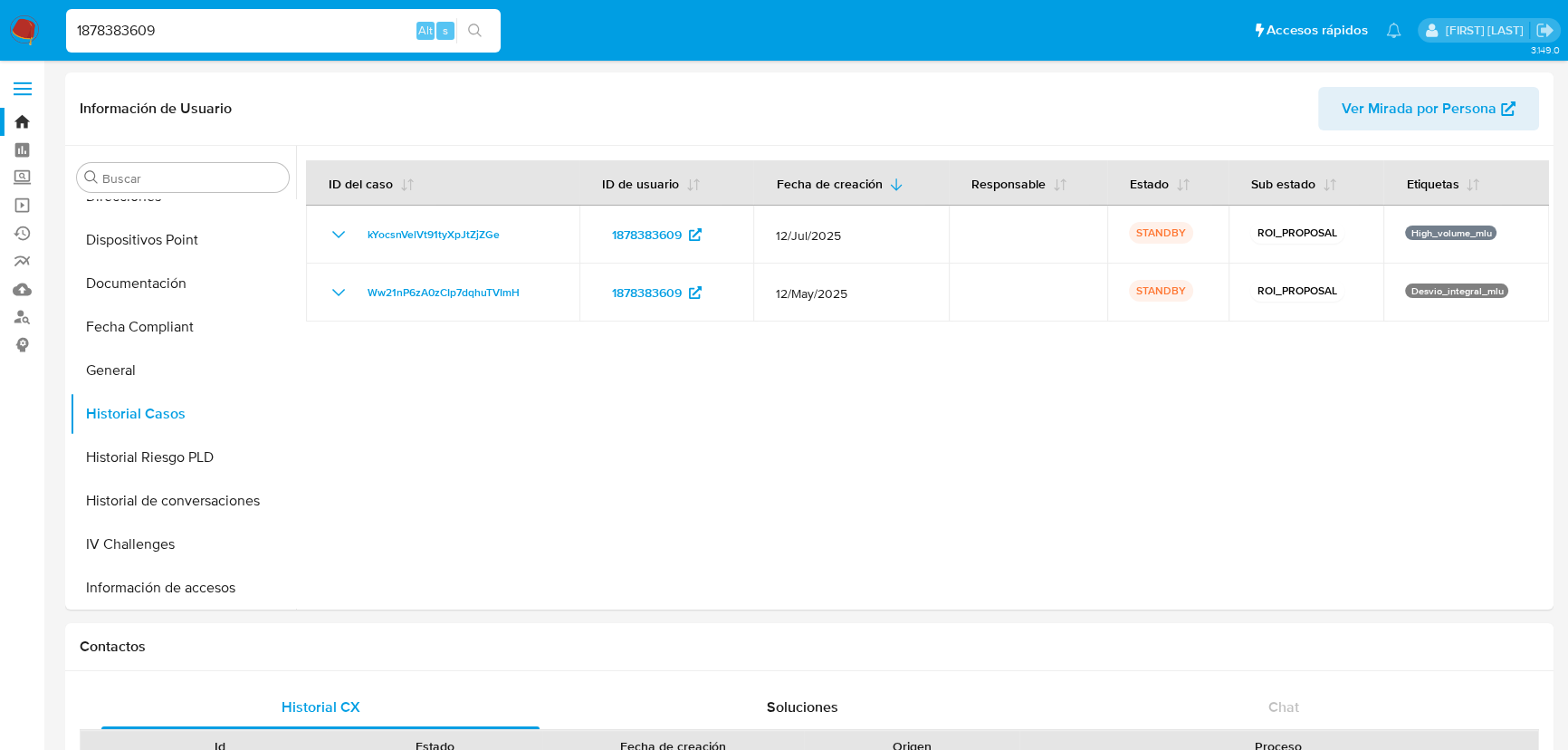 click at bounding box center (923, 378) 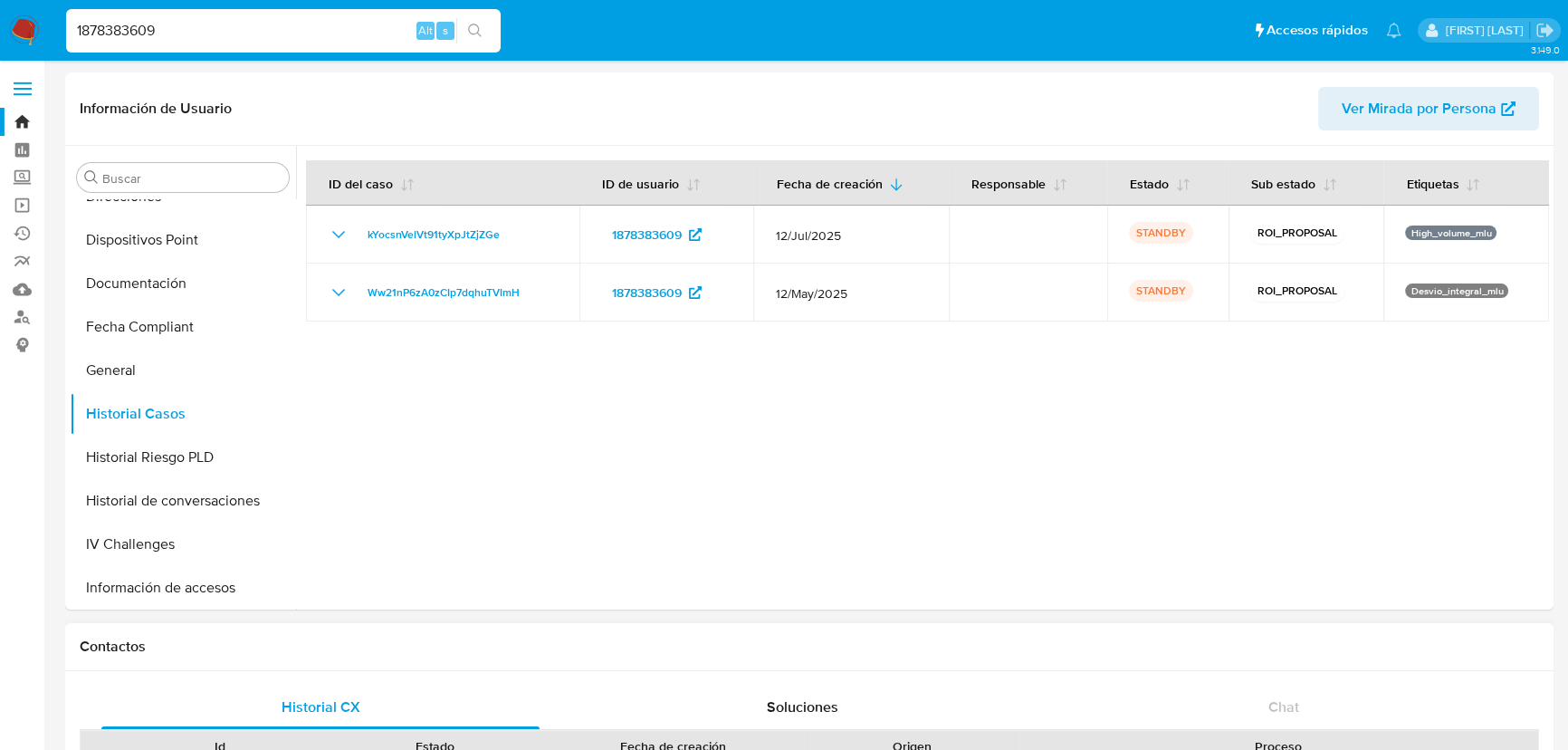 scroll, scrollTop: 0, scrollLeft: 0, axis: both 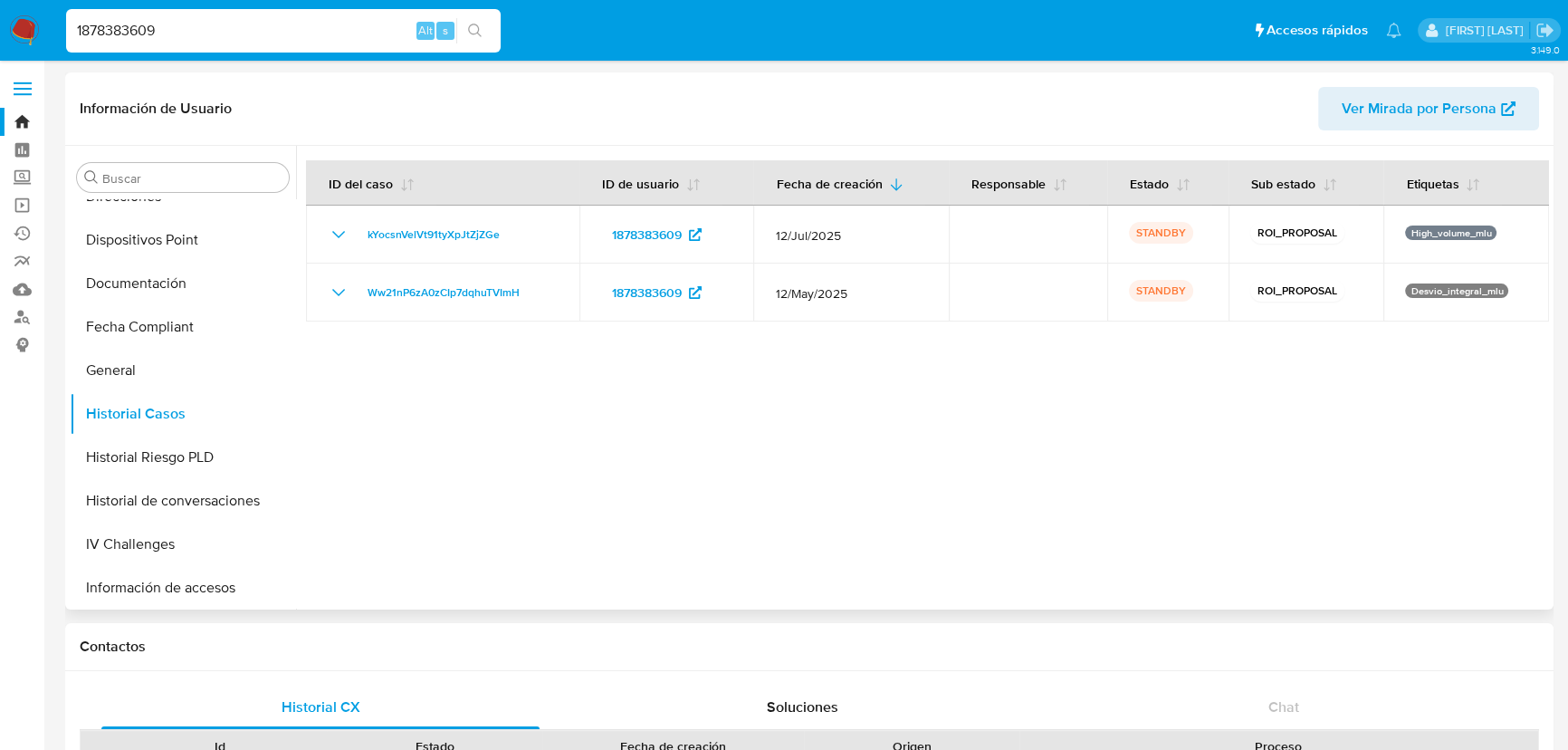 click at bounding box center [923, 378] 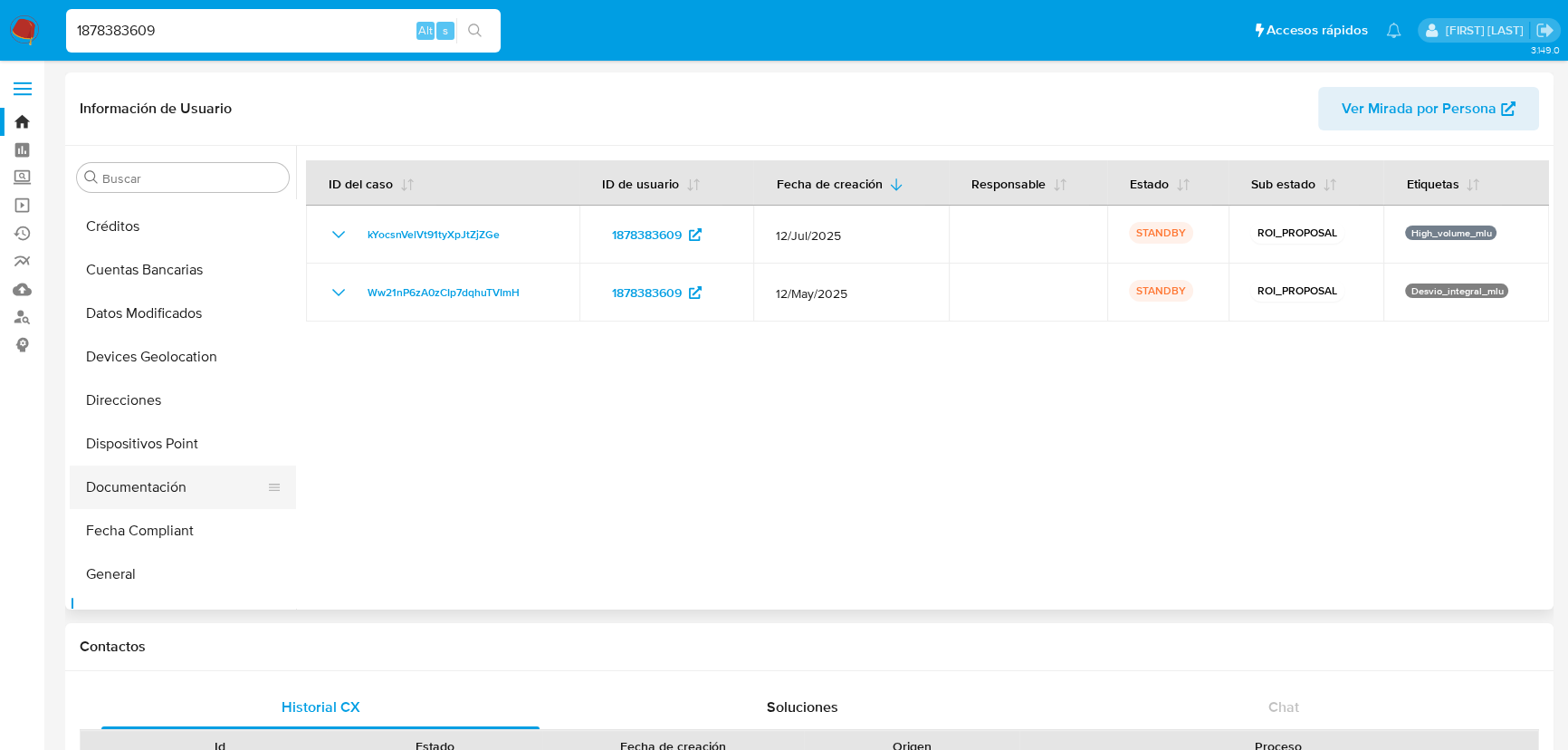scroll, scrollTop: 0, scrollLeft: 0, axis: both 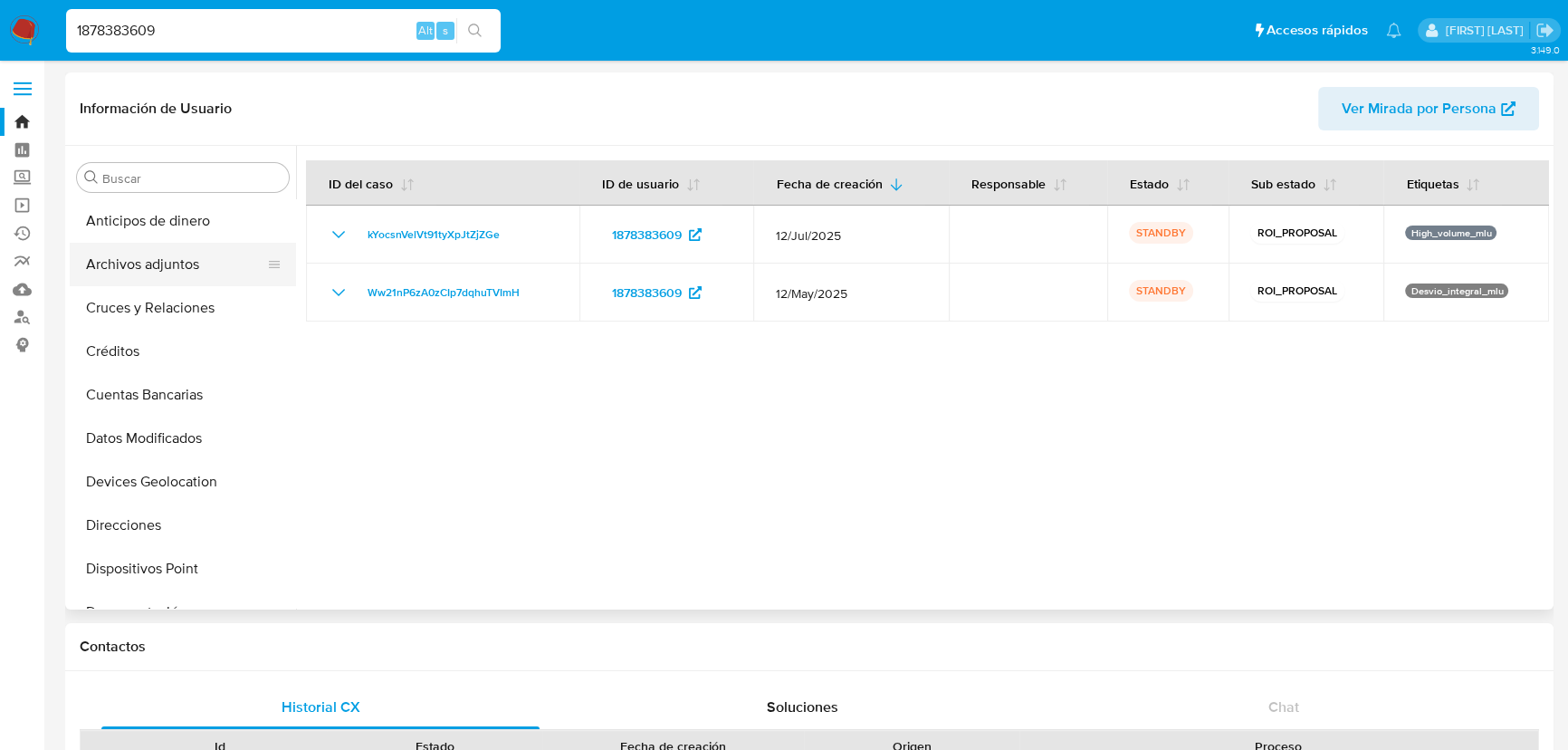 click on "Archivos adjuntos" at bounding box center (176, 264) 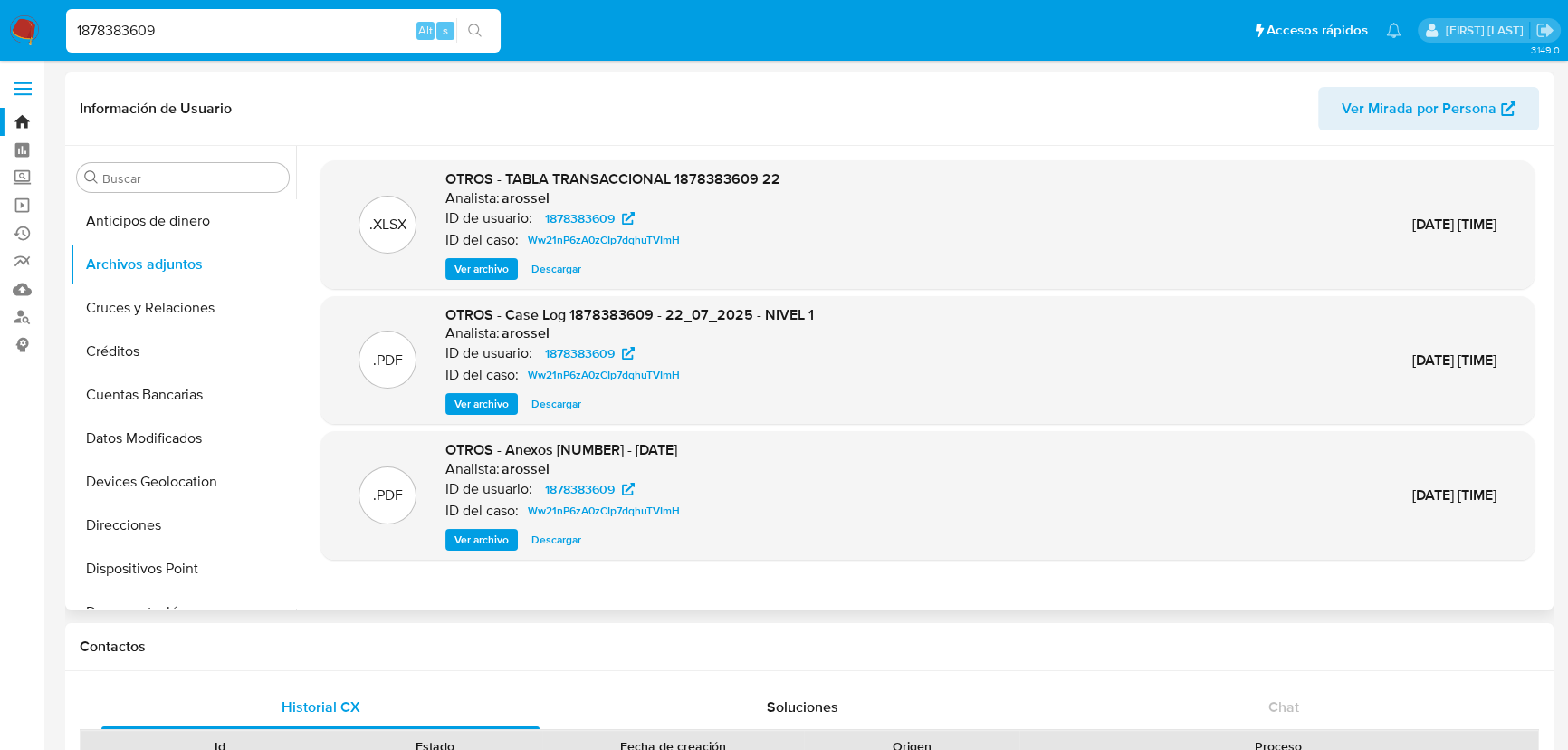 click on "Ver archivo" at bounding box center (482, 404) 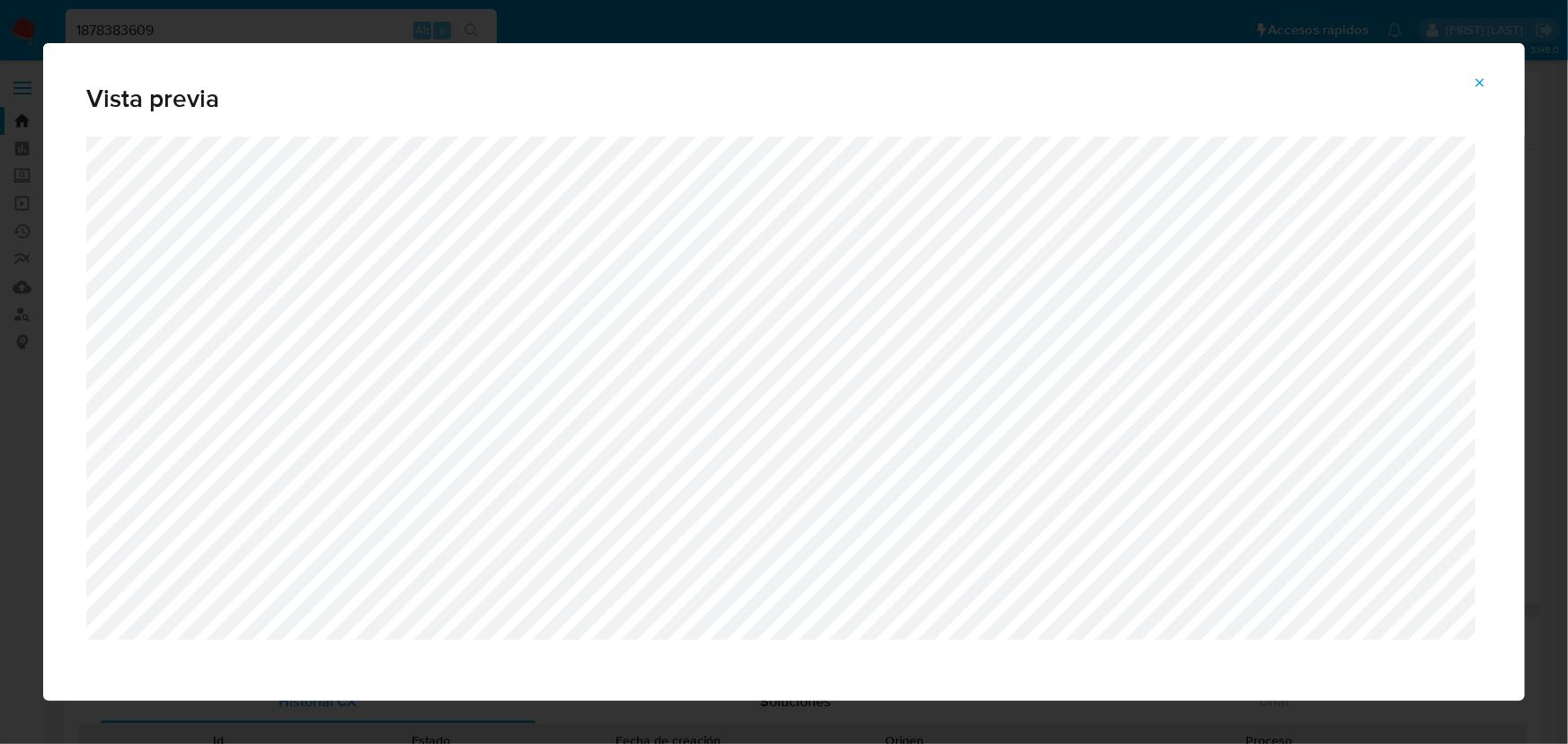 click 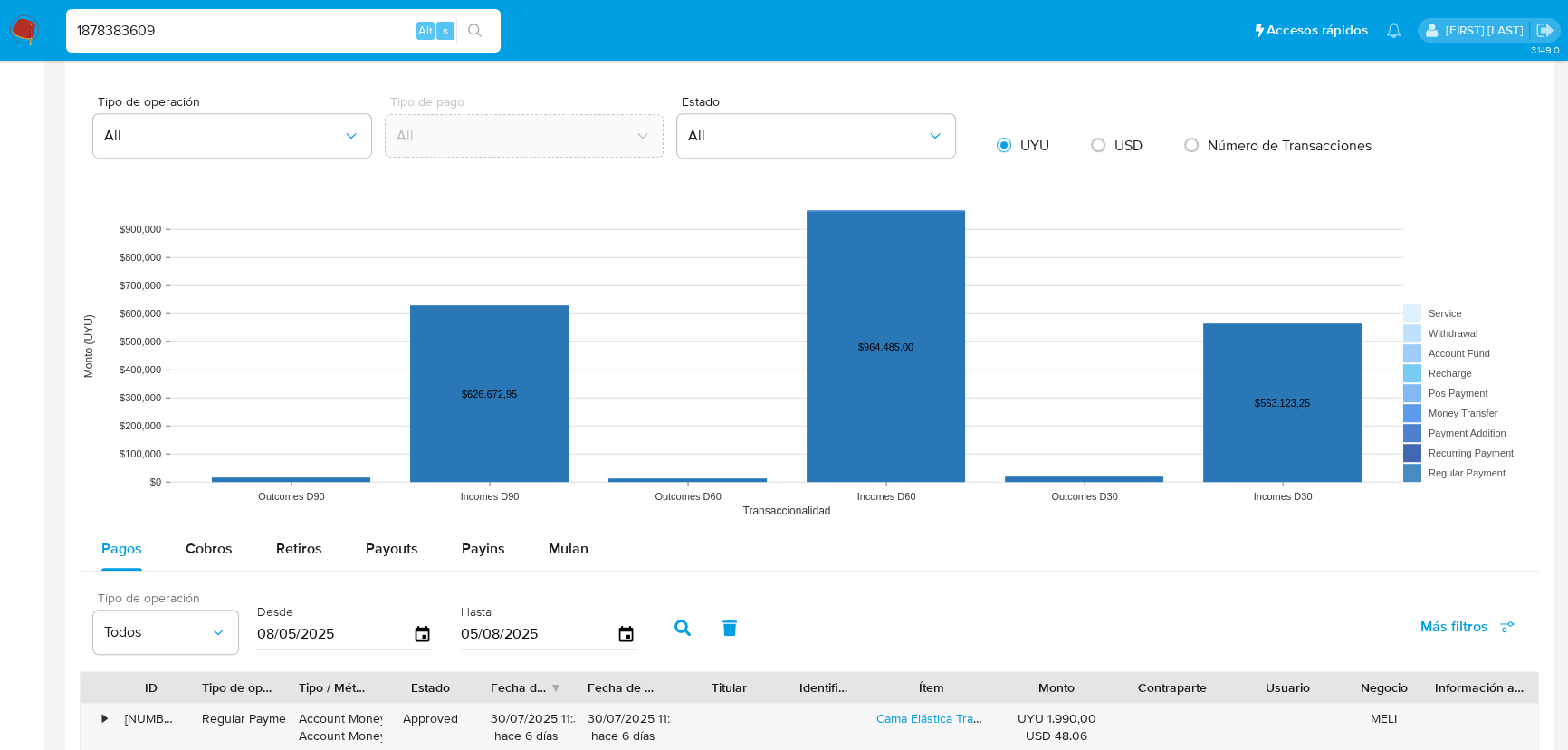 scroll, scrollTop: 1482, scrollLeft: 0, axis: vertical 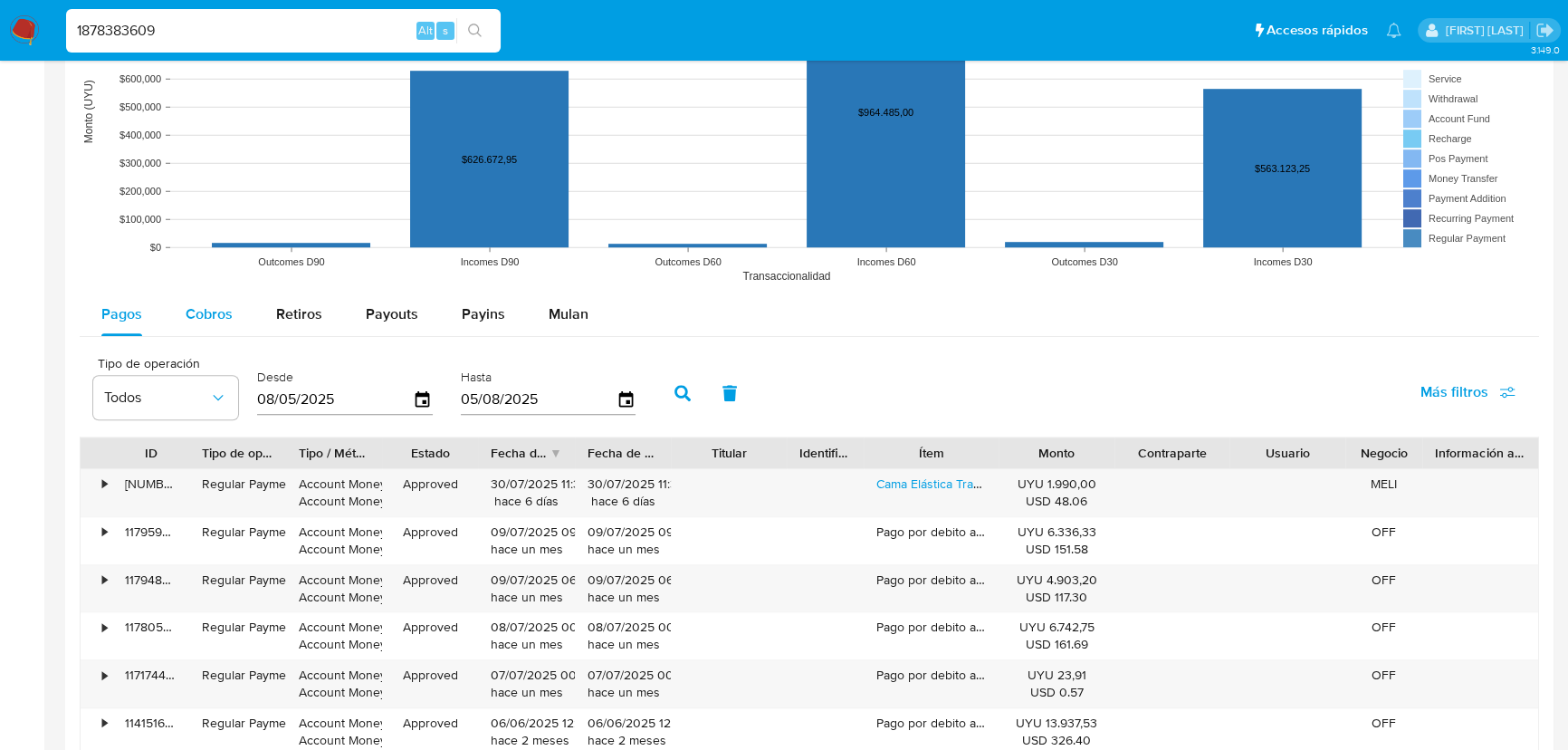 click on "Cobros" at bounding box center (209, 314) 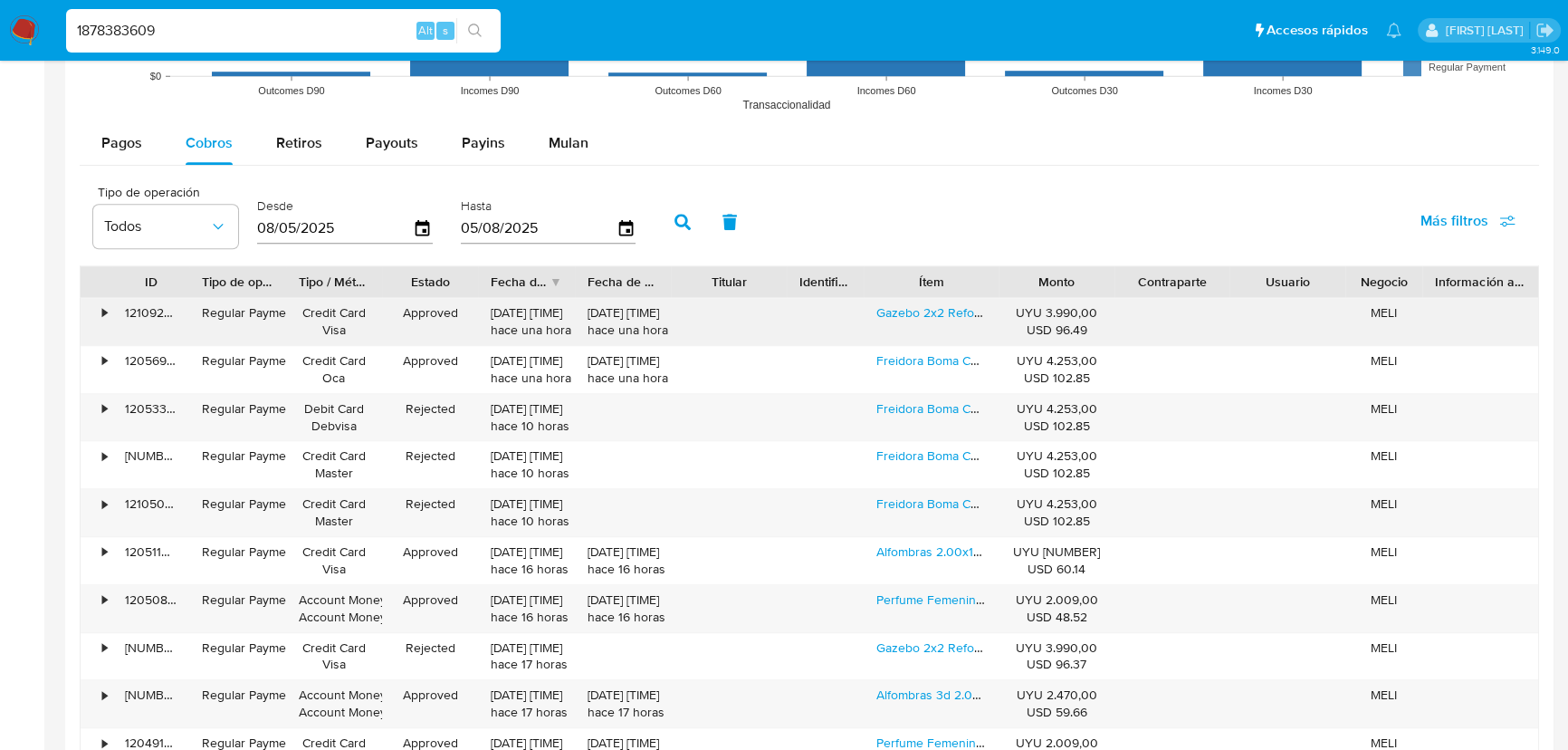 scroll, scrollTop: 1647, scrollLeft: 0, axis: vertical 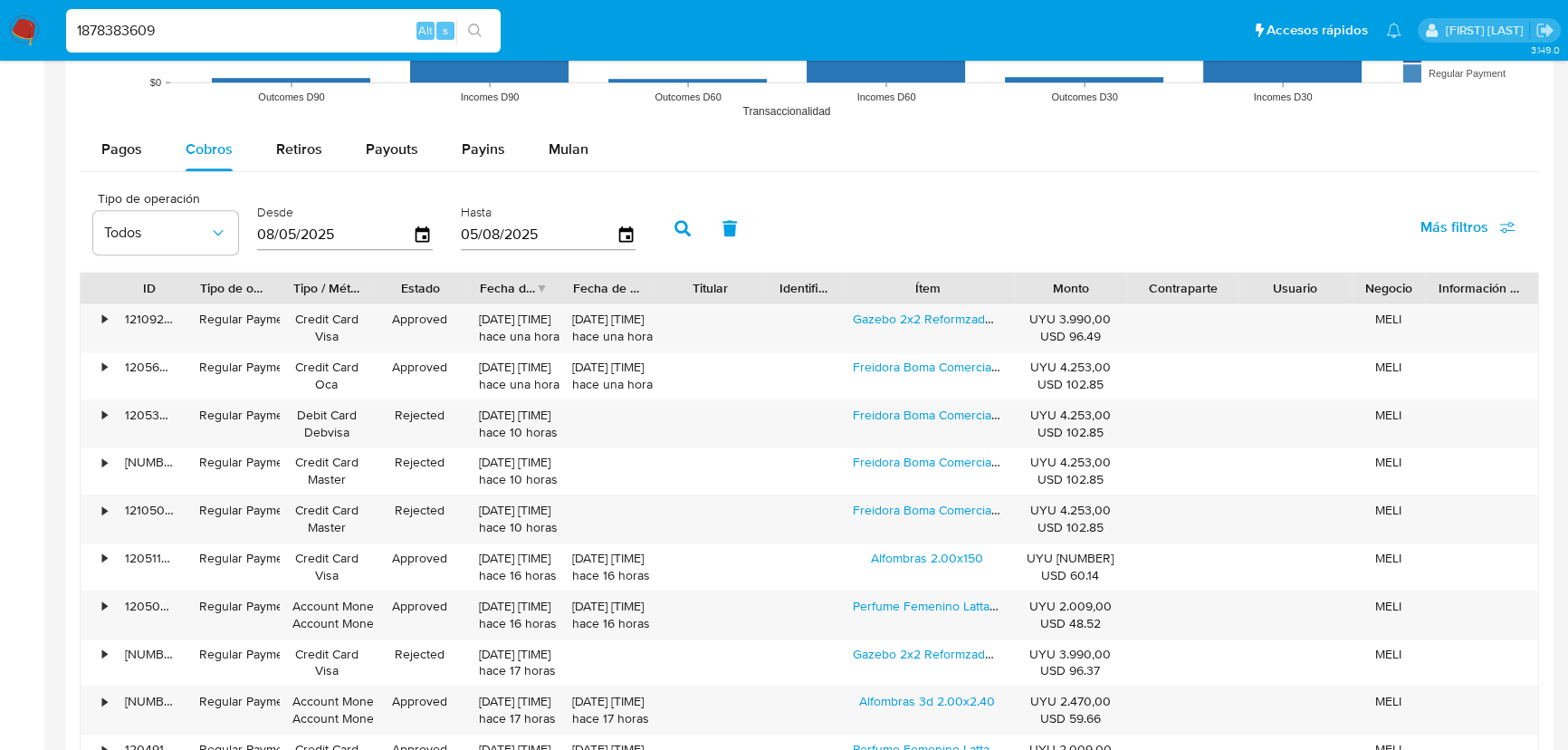drag, startPoint x: 983, startPoint y: 299, endPoint x: 1116, endPoint y: 300, distance: 133.0038 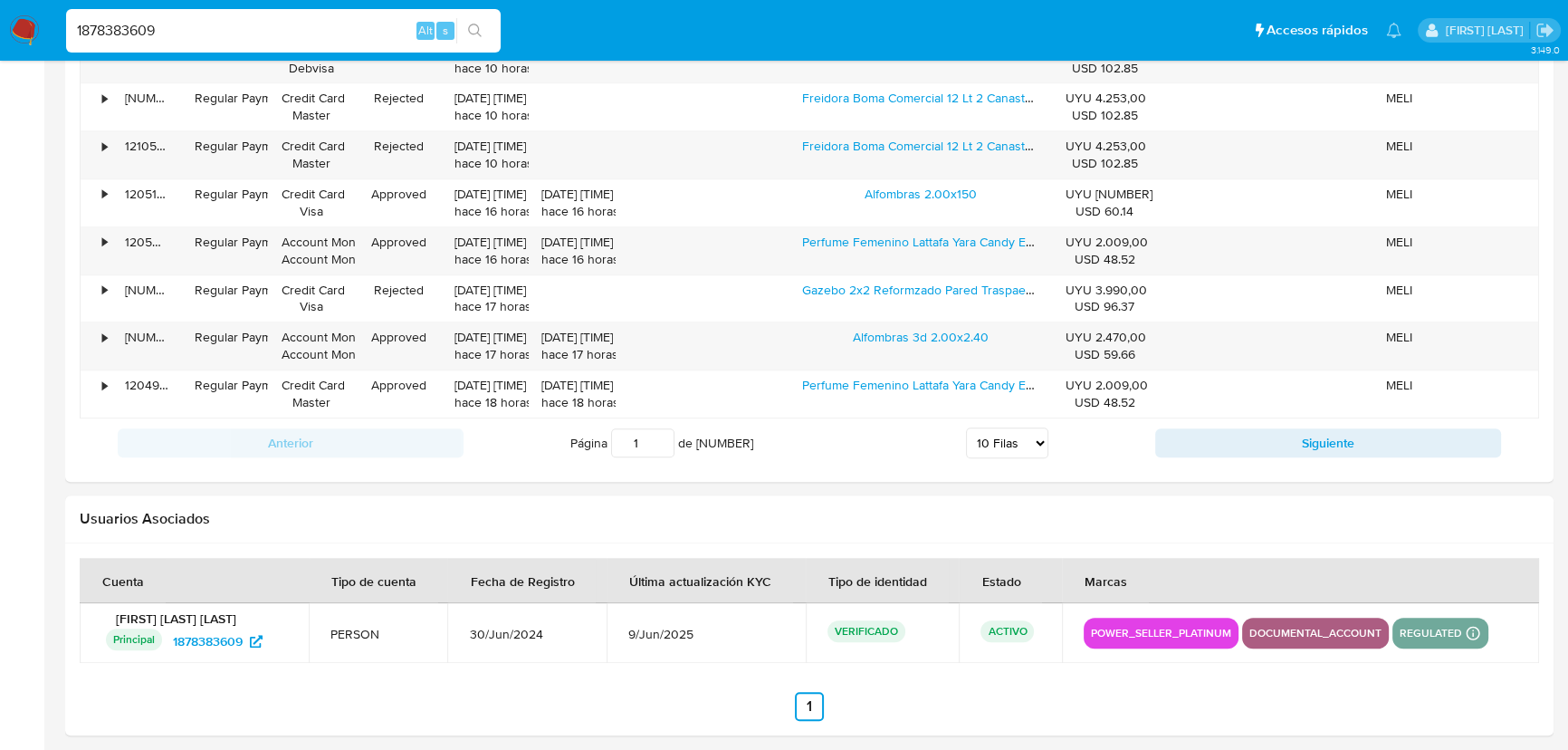 scroll, scrollTop: 2020, scrollLeft: 0, axis: vertical 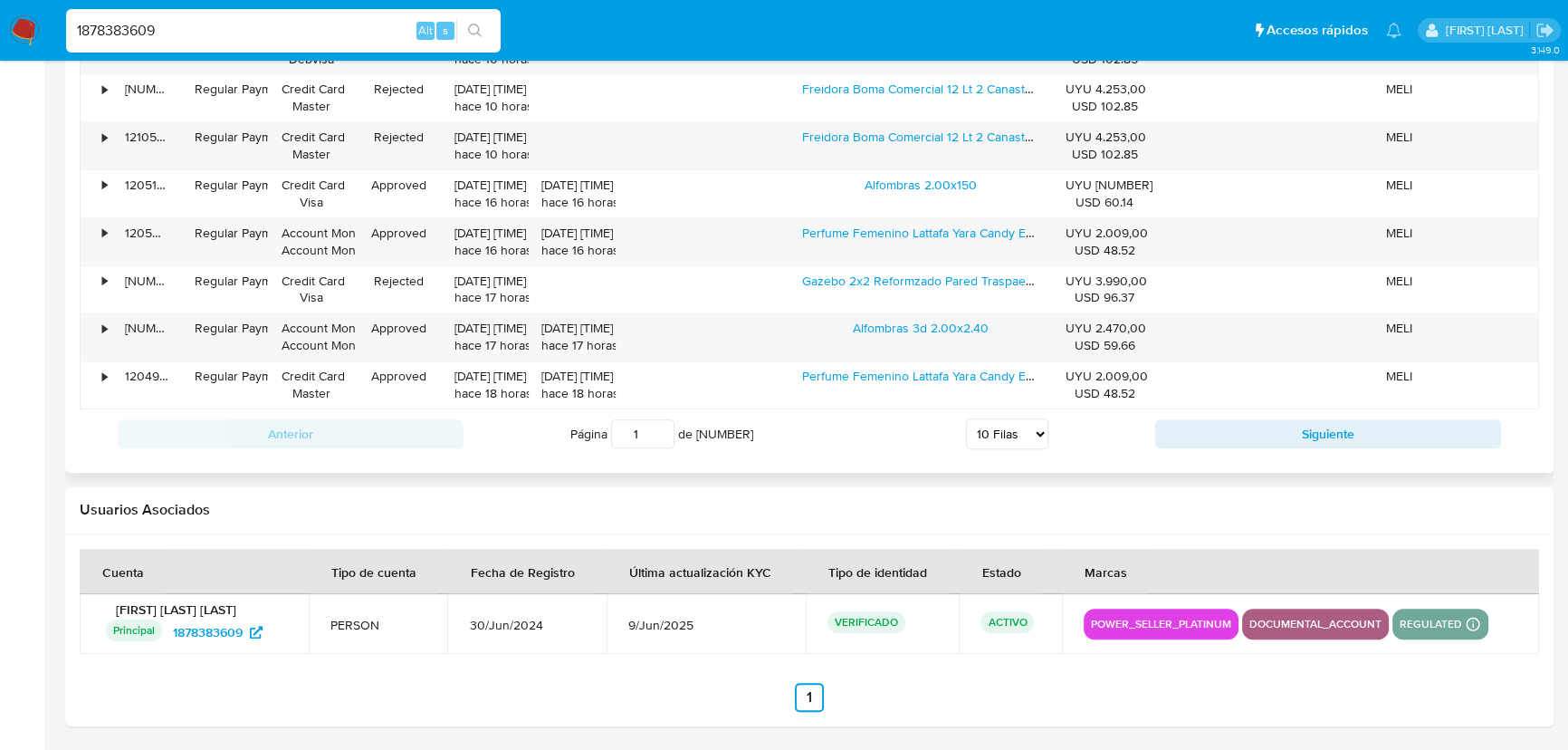 click on "5   Filas 10   Filas 20   Filas 25   Filas 50   Filas 100   Filas" at bounding box center [1007, 434] 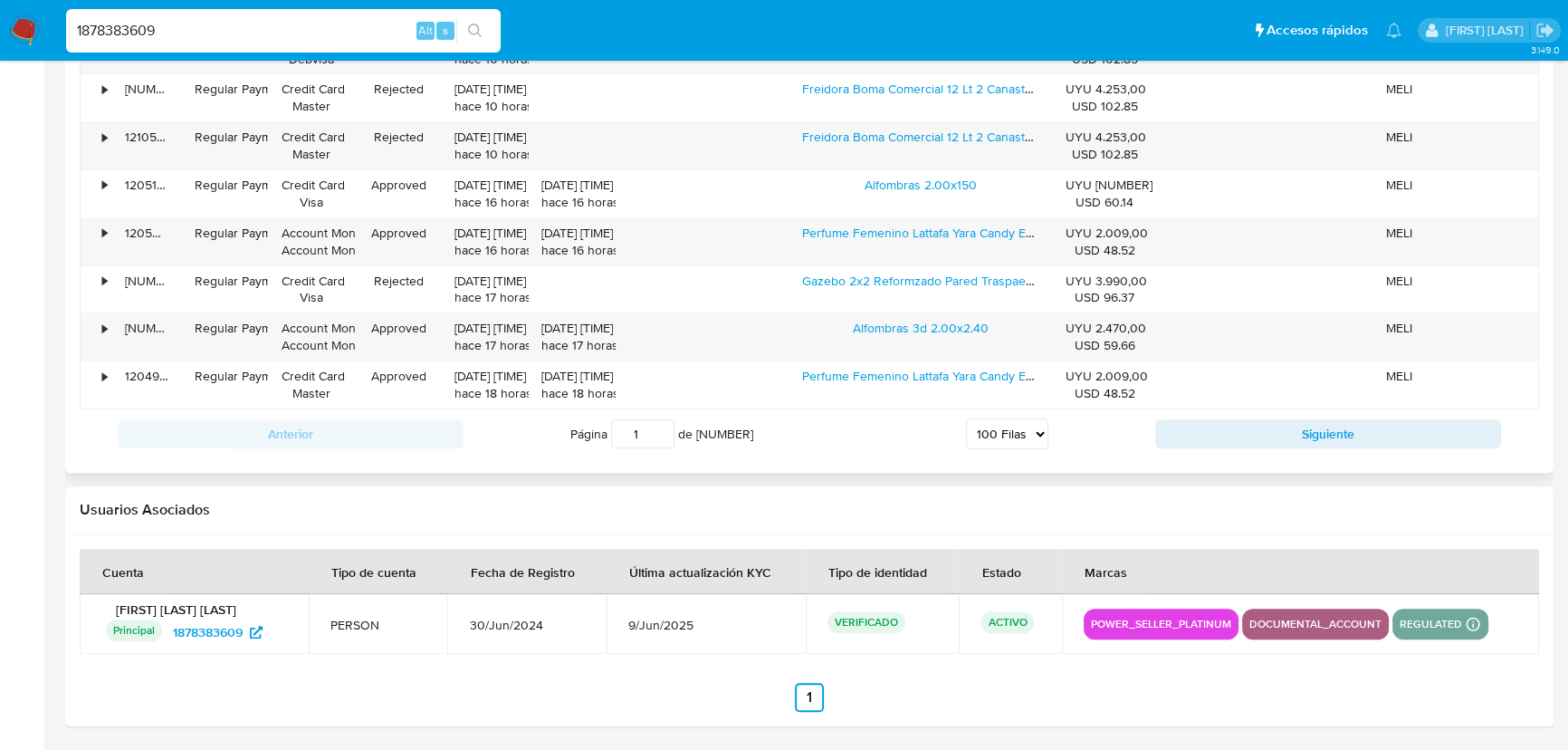 click on "5   Filas 10   Filas 20   Filas 25   Filas 50   Filas 100   Filas" at bounding box center [1007, 434] 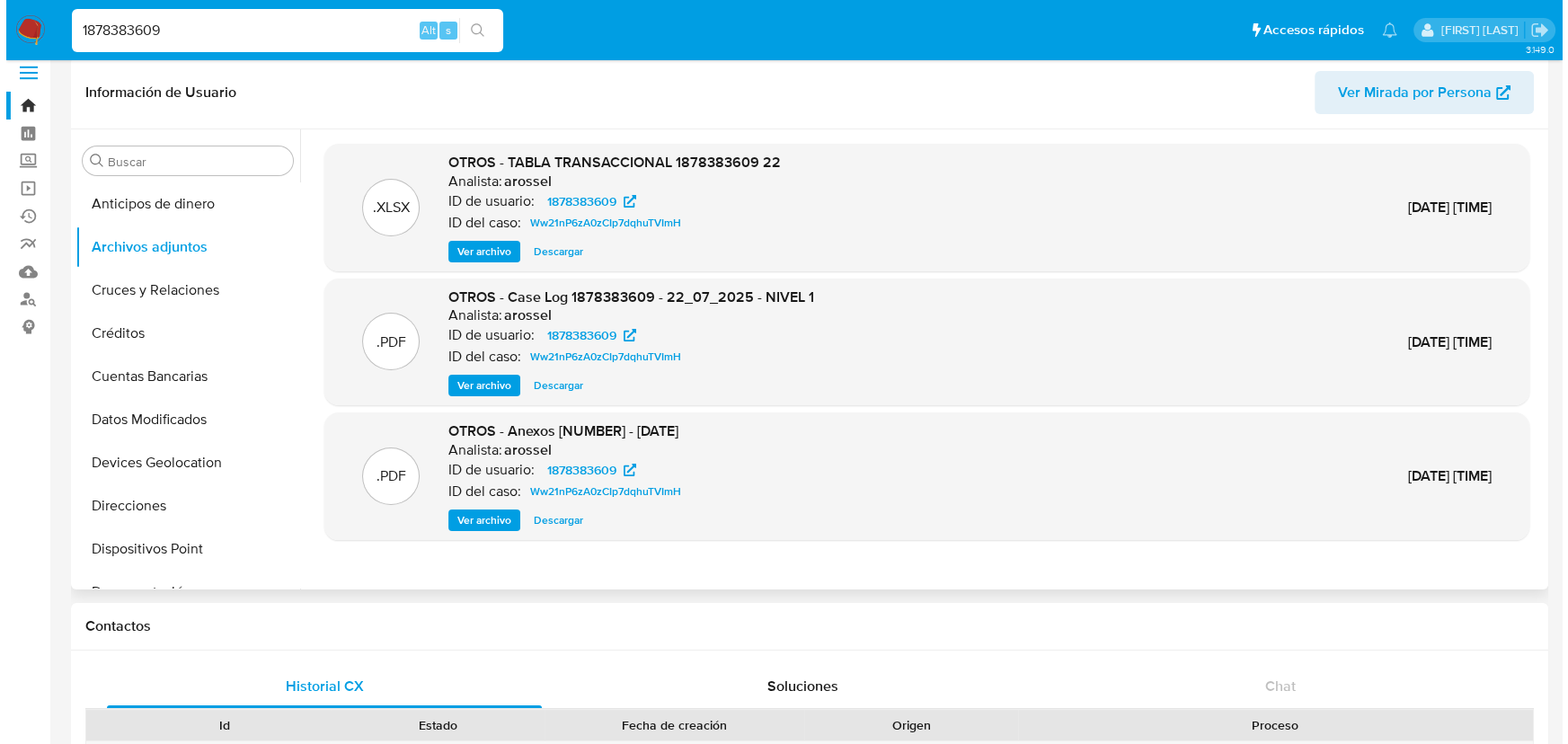 scroll, scrollTop: 0, scrollLeft: 0, axis: both 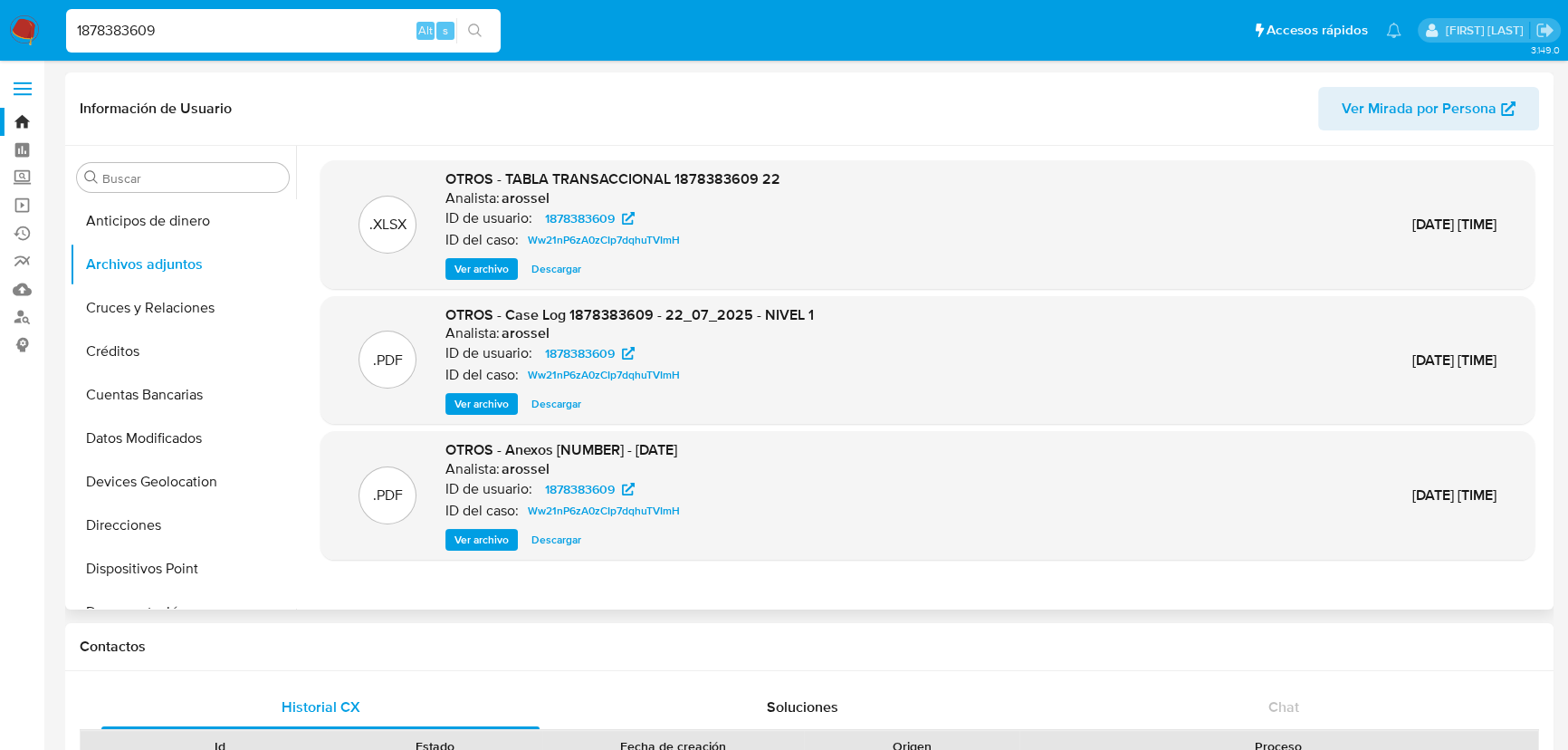 click on "Ver archivo" at bounding box center [482, 404] 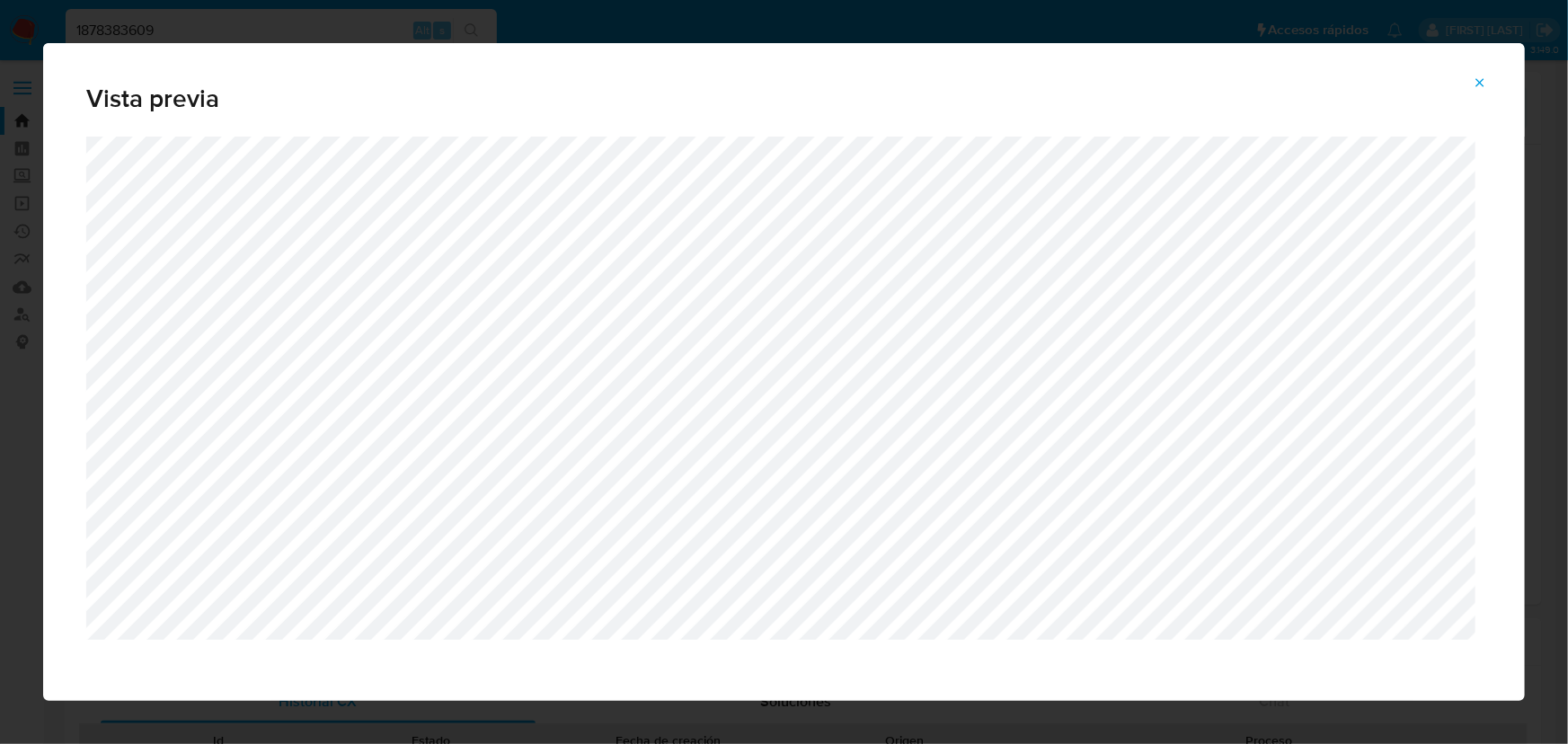 click 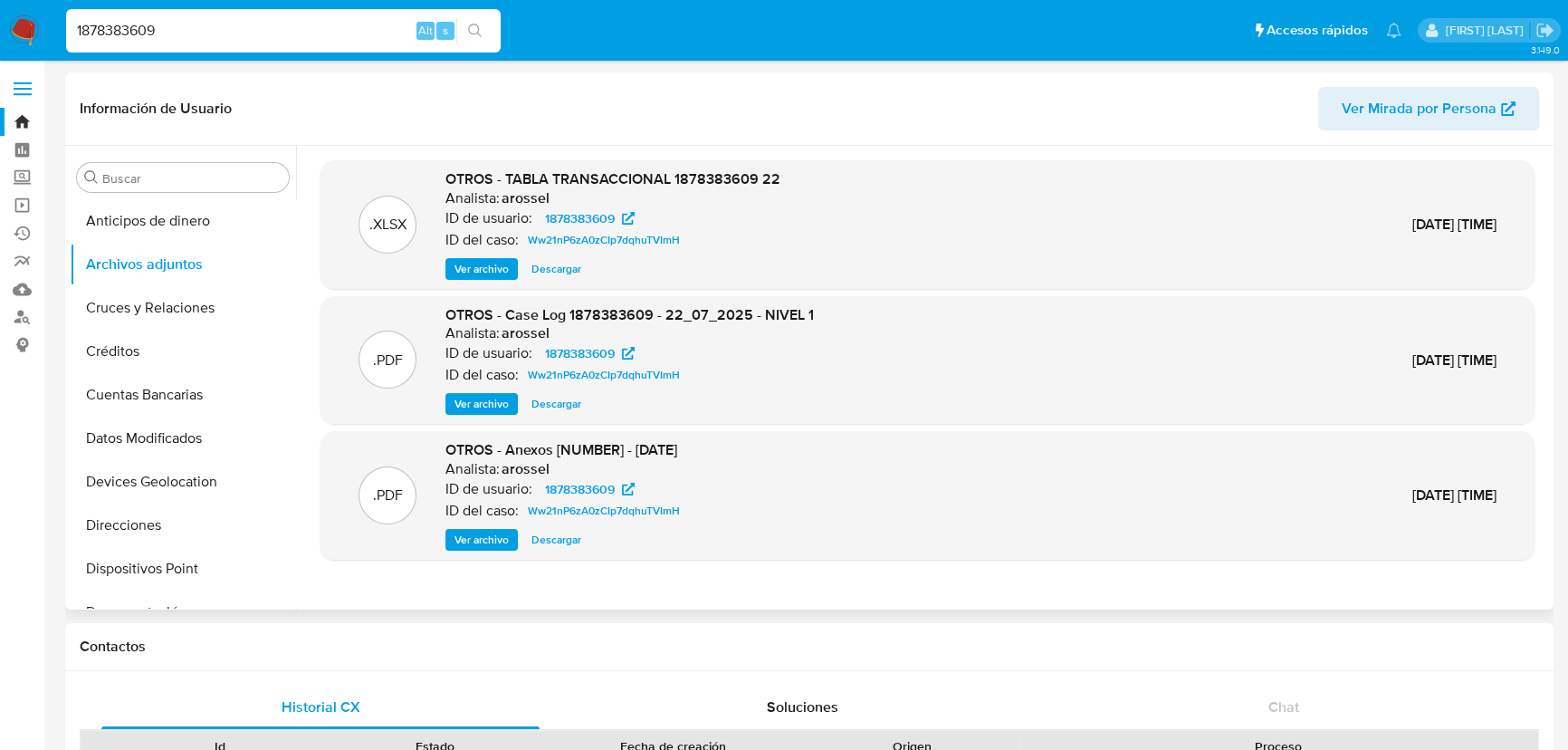 click on "Descargar" at bounding box center (556, 269) 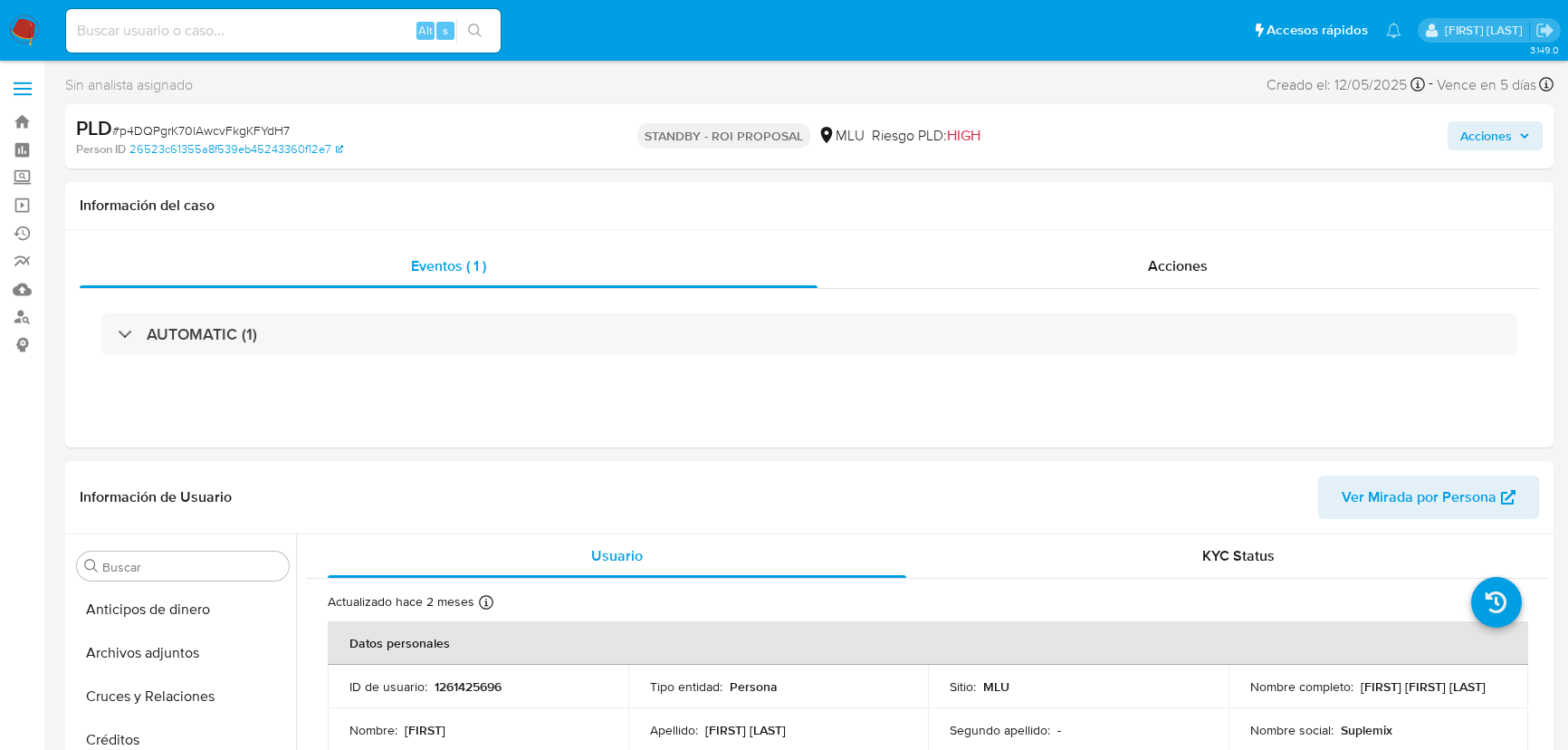 select on "10" 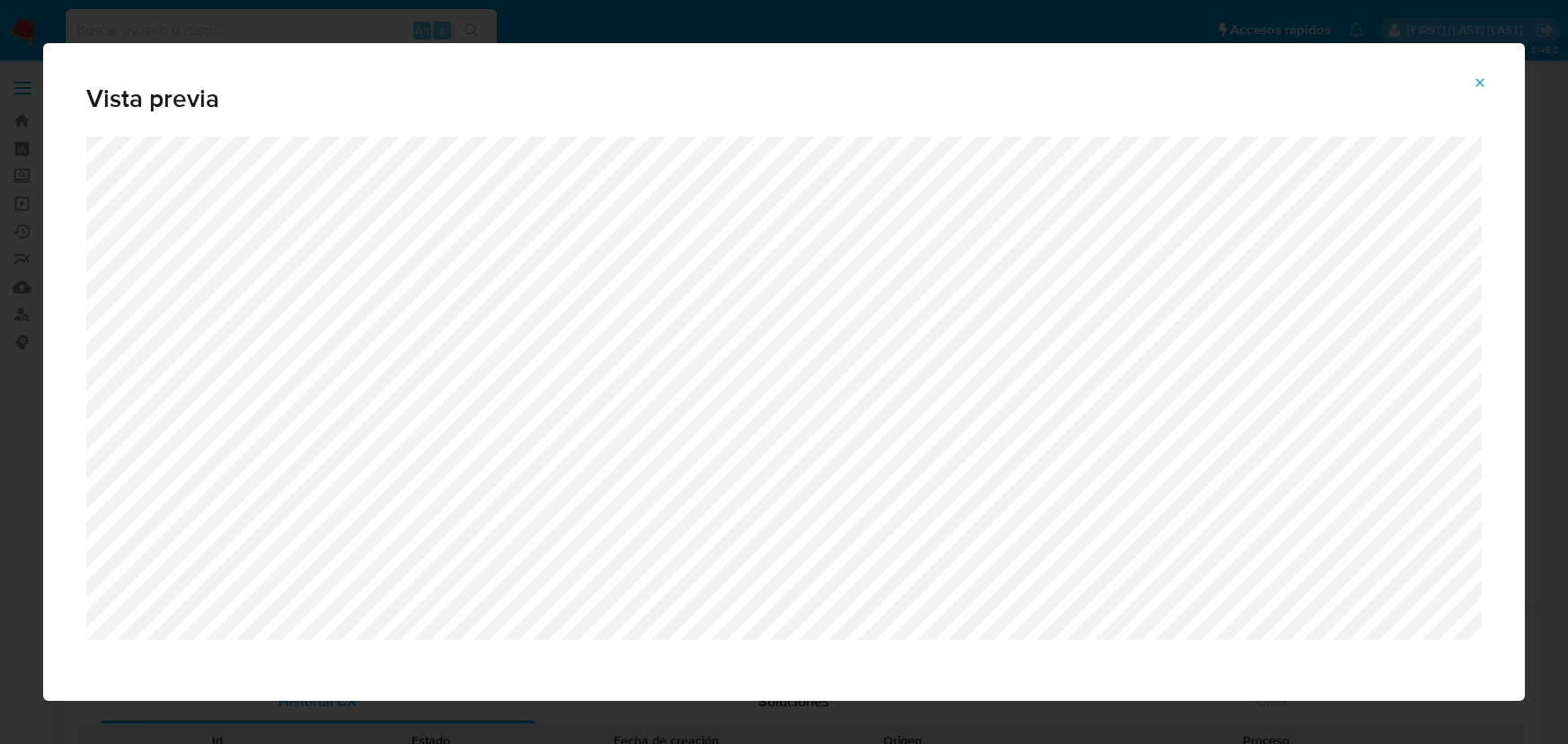 select on "10" 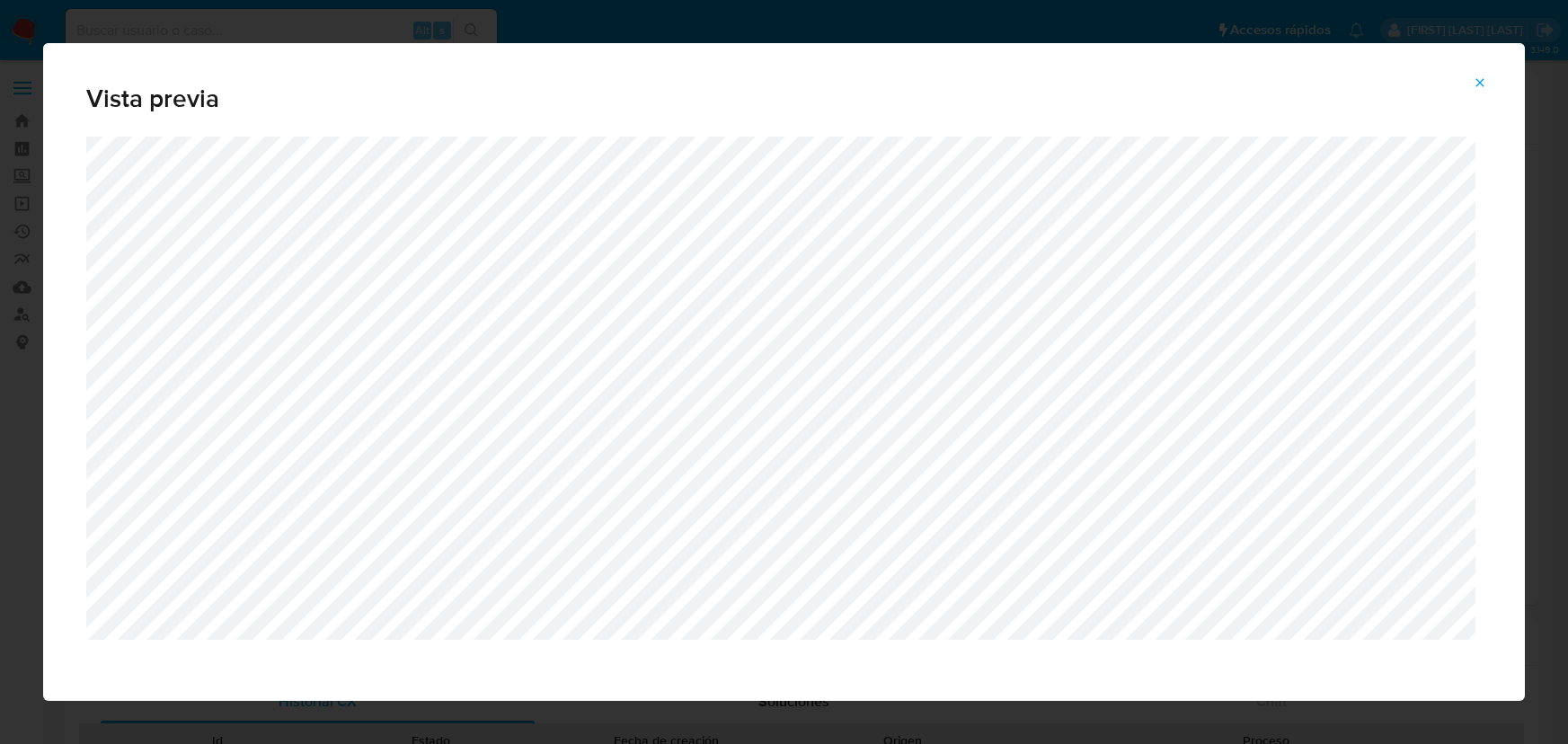 scroll, scrollTop: 0, scrollLeft: 0, axis: both 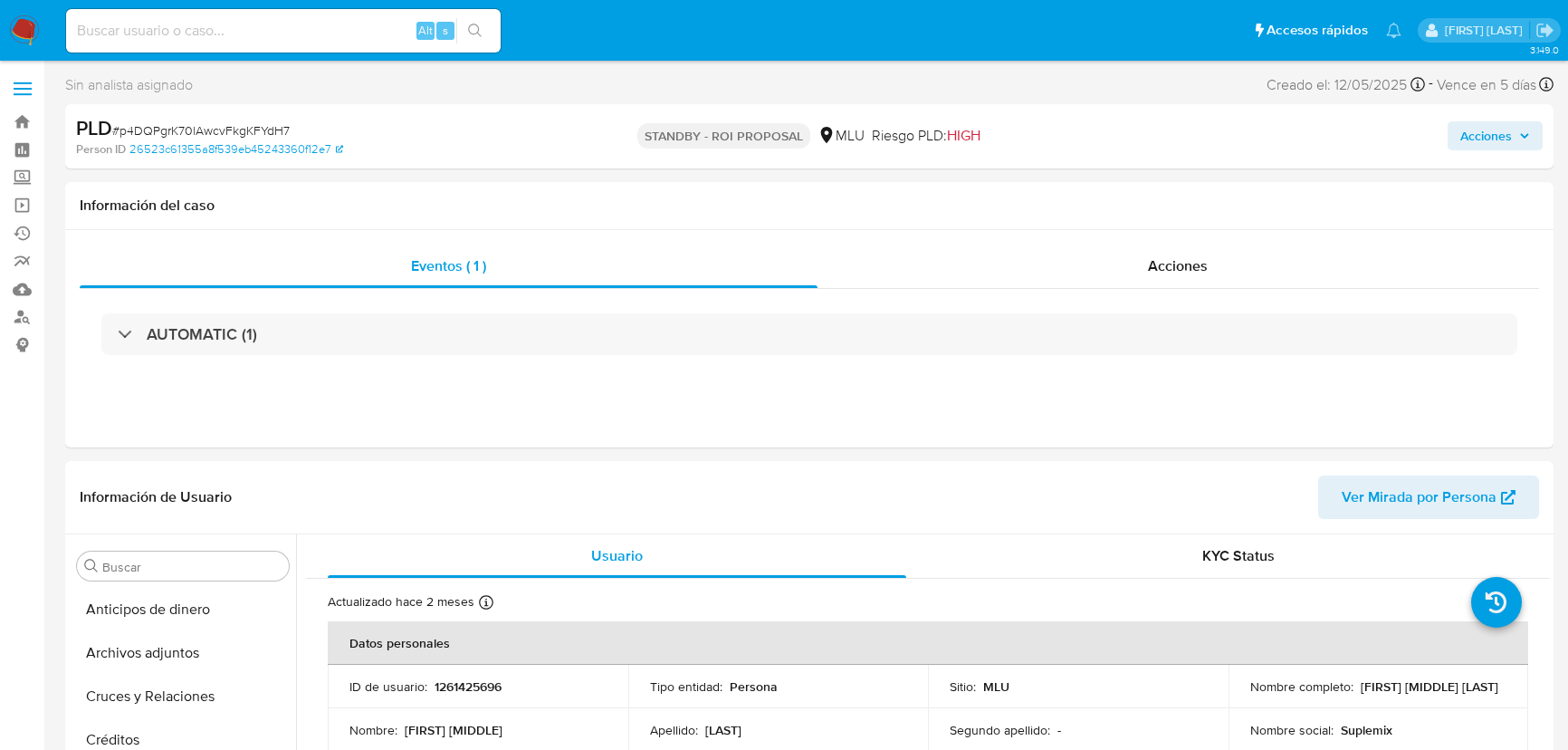 select on "10" 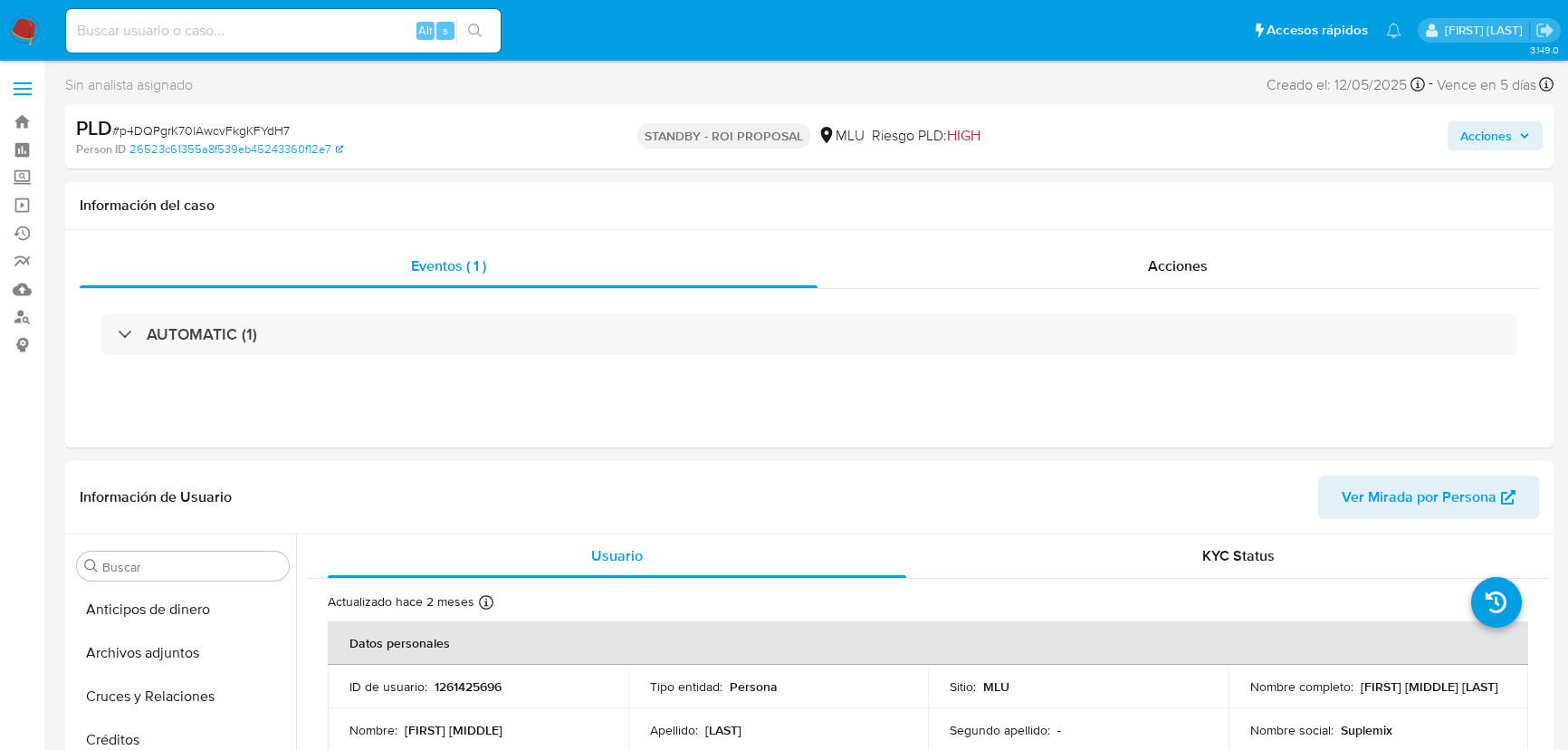 scroll, scrollTop: 0, scrollLeft: 0, axis: both 